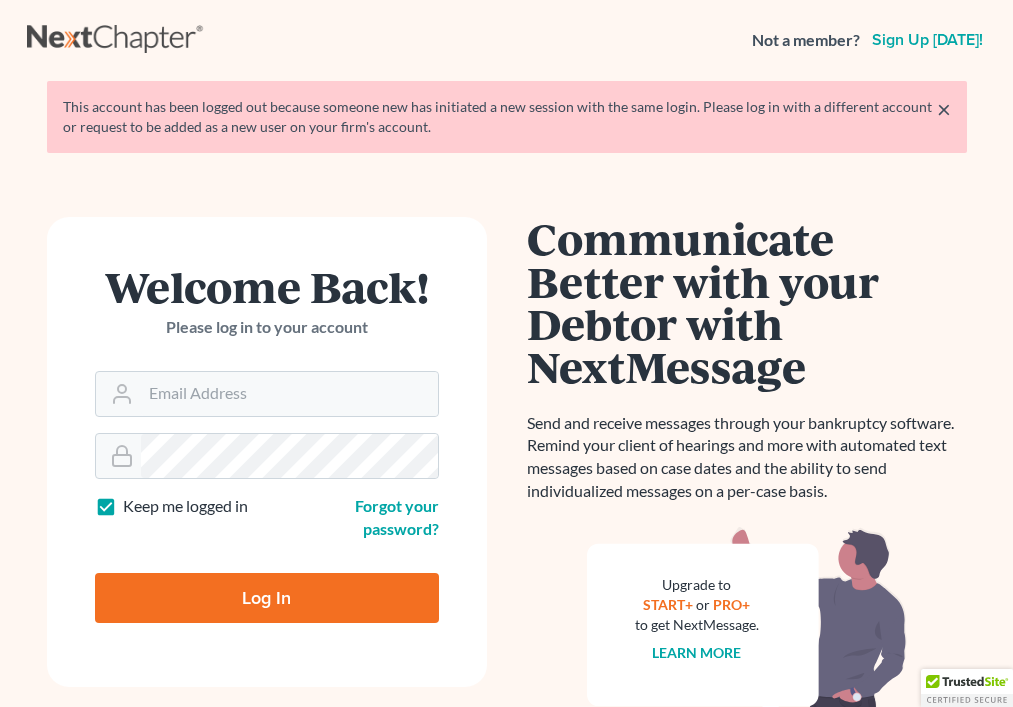 scroll, scrollTop: 0, scrollLeft: 0, axis: both 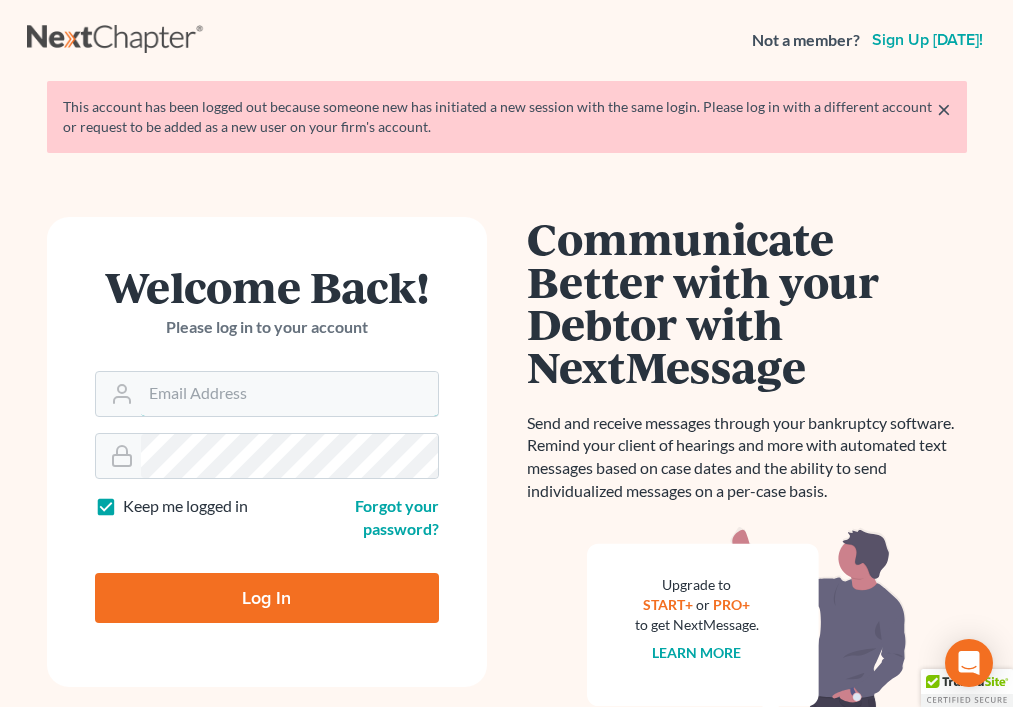 type on "[PERSON_NAME][EMAIL_ADDRESS][DOMAIN_NAME]" 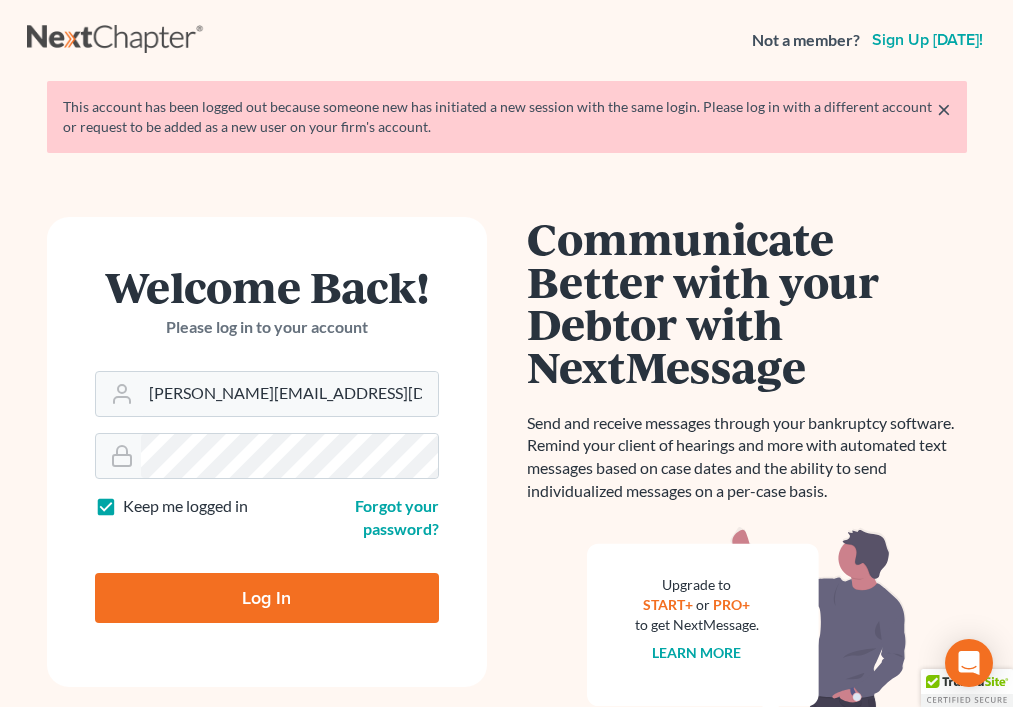 click on "Log In" at bounding box center (267, 598) 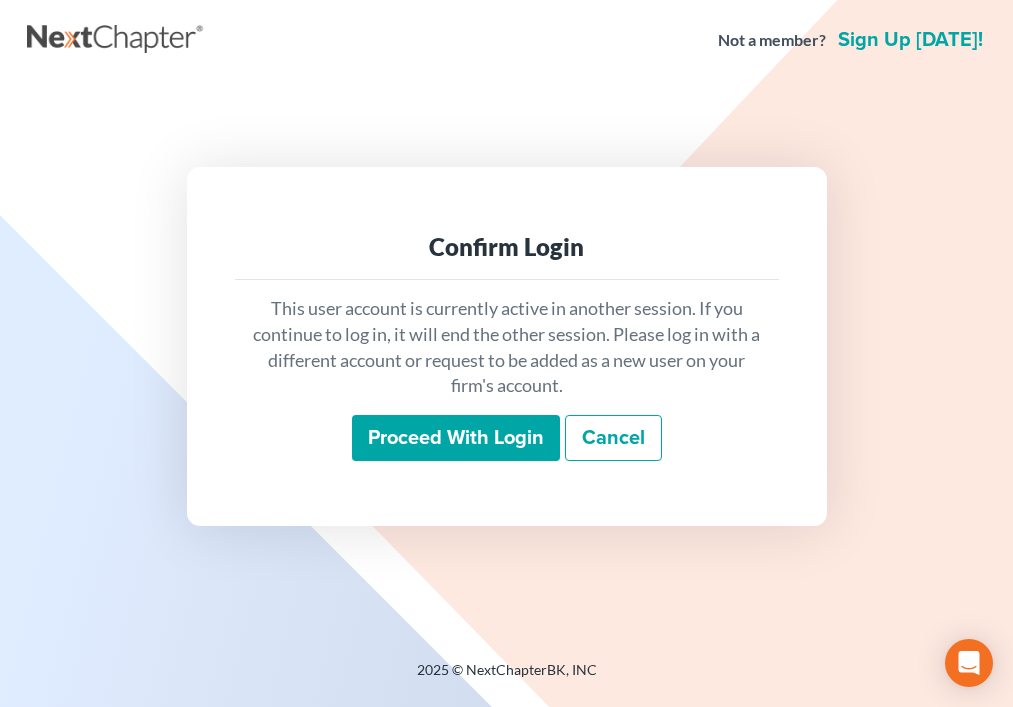 scroll, scrollTop: 0, scrollLeft: 0, axis: both 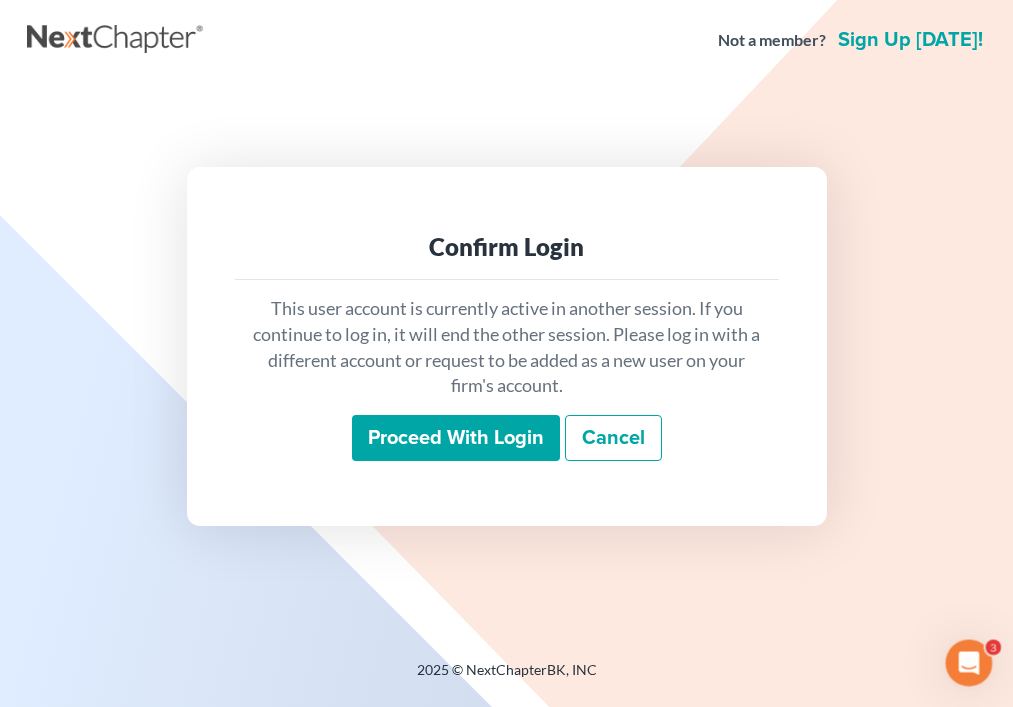 click on "Proceed with login" at bounding box center [456, 438] 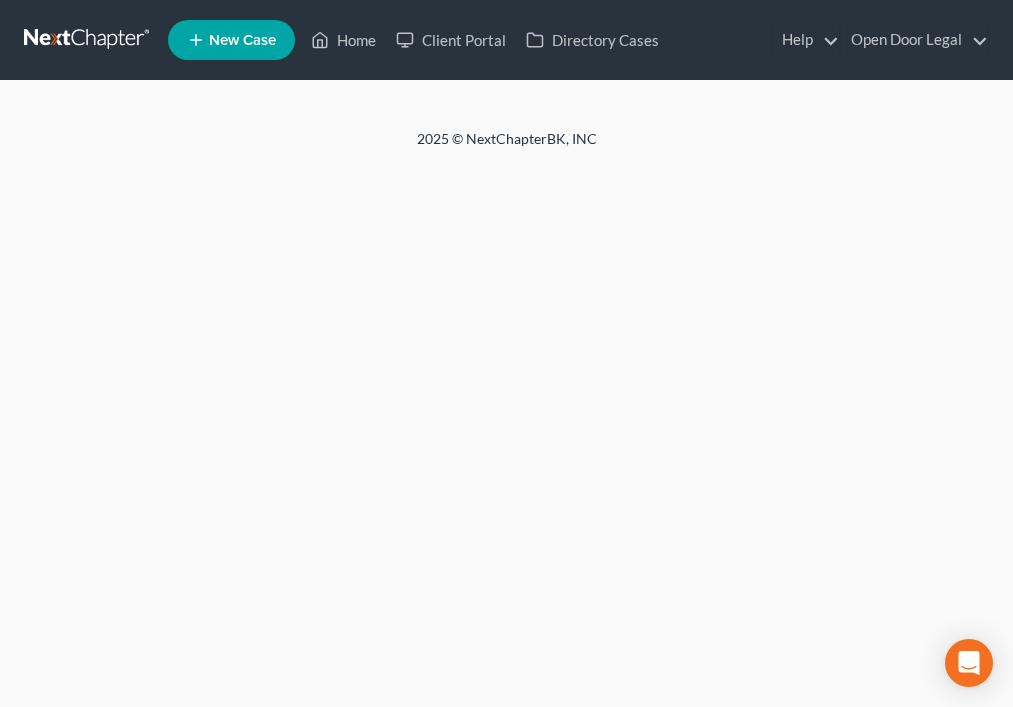 scroll, scrollTop: 0, scrollLeft: 0, axis: both 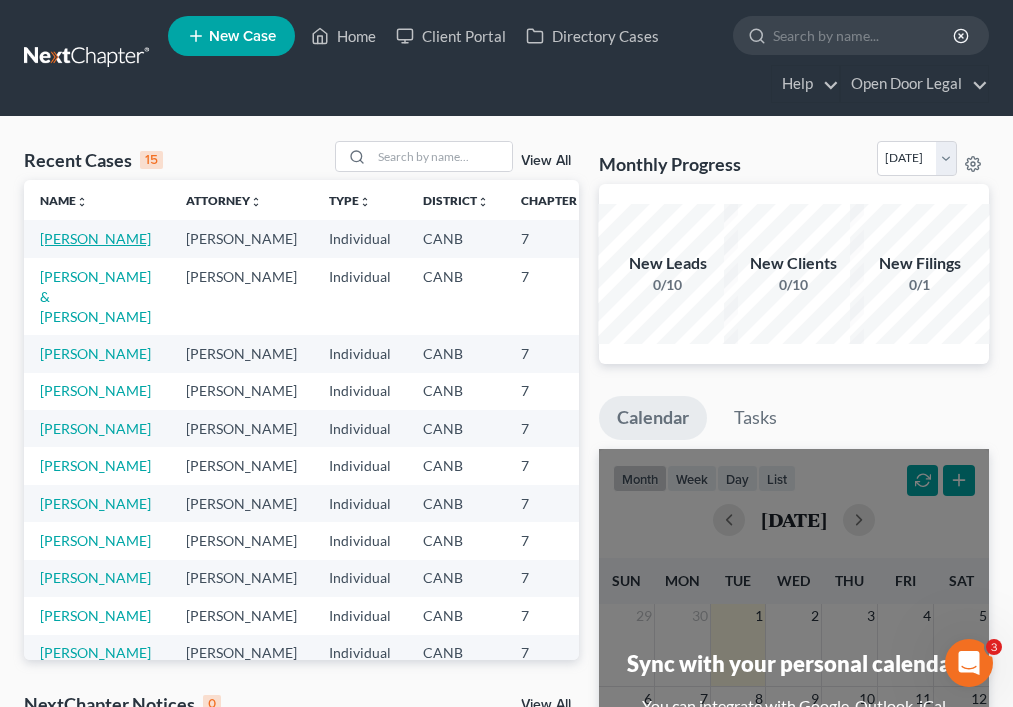 click on "[PERSON_NAME]" at bounding box center [95, 238] 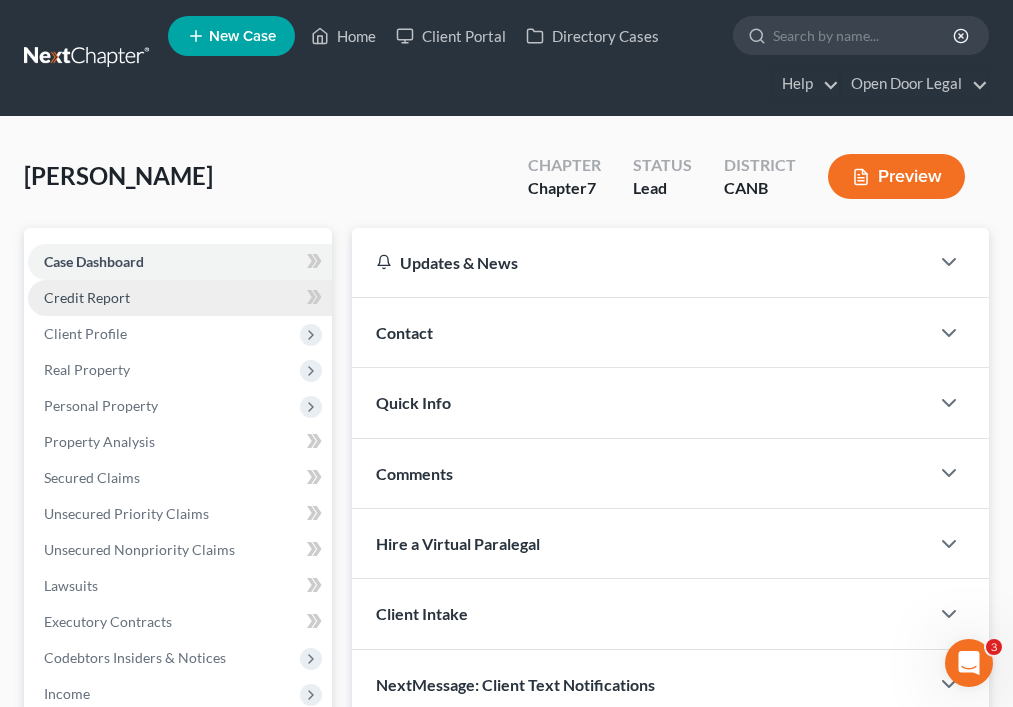 click on "Credit Report" at bounding box center [180, 298] 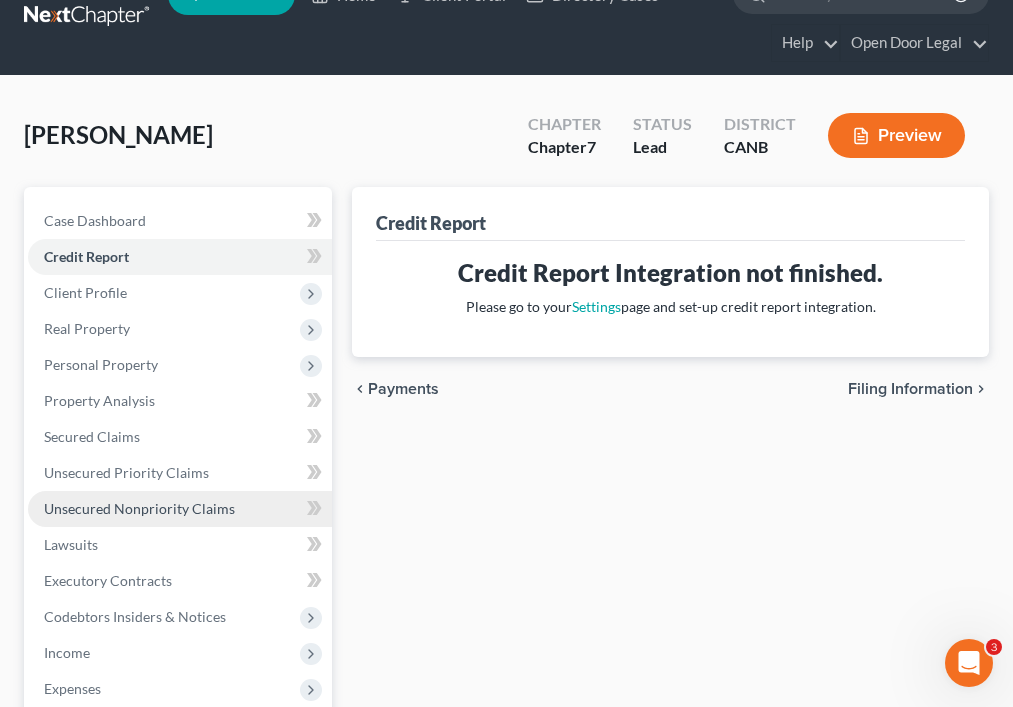 scroll, scrollTop: 47, scrollLeft: 0, axis: vertical 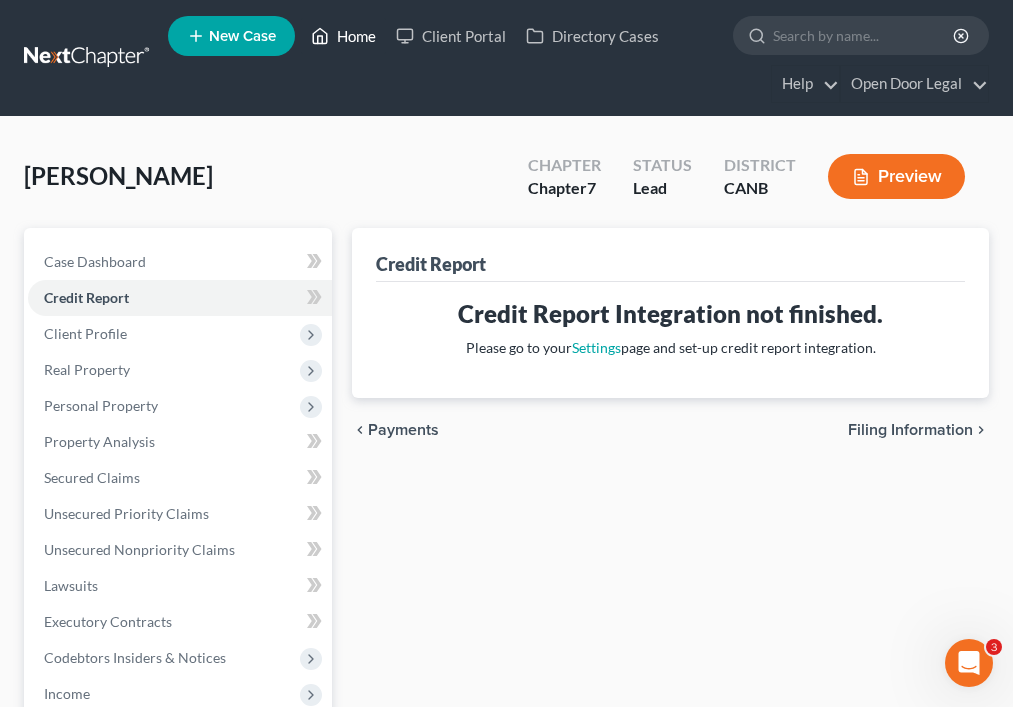 click on "Home" at bounding box center (343, 36) 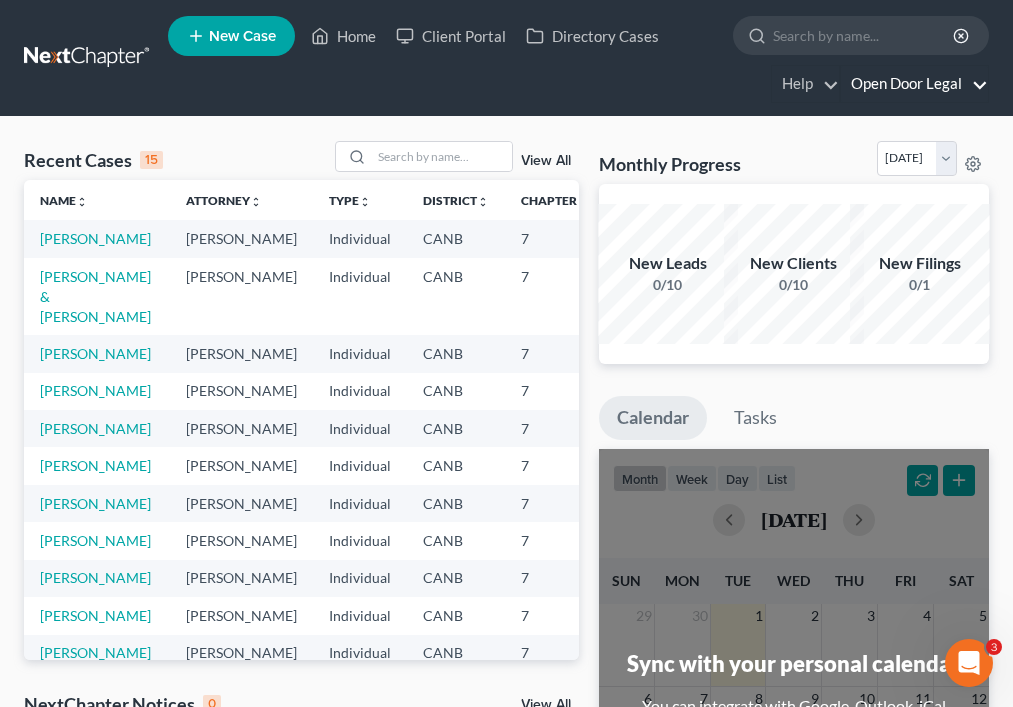 click on "Open Door Legal" at bounding box center [914, 84] 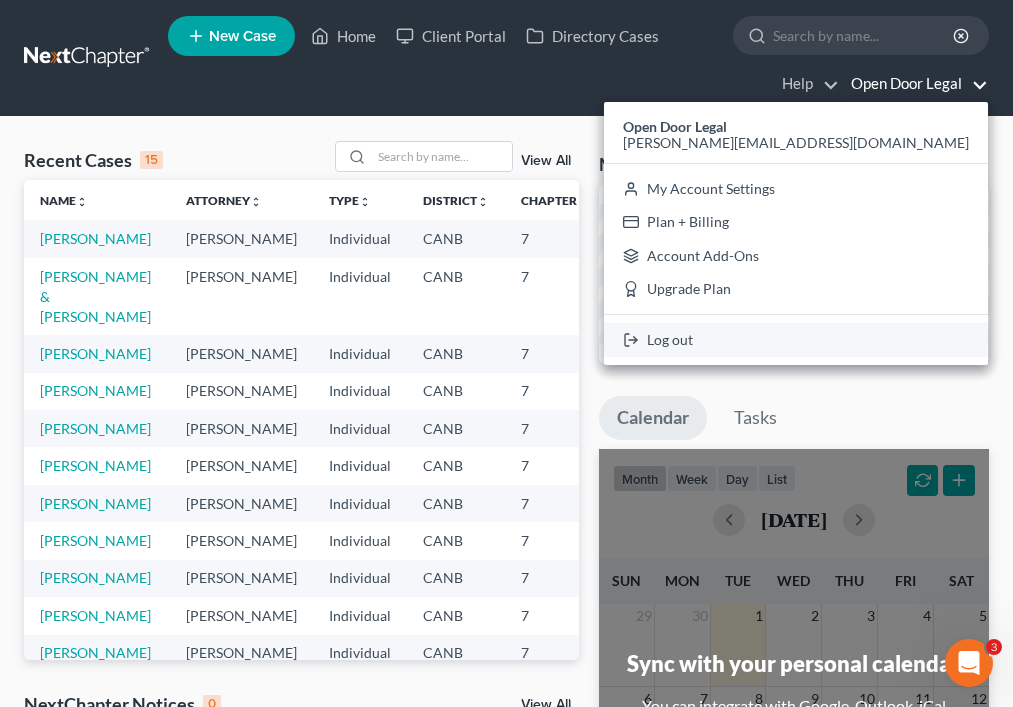 click on "Log out" at bounding box center (796, 340) 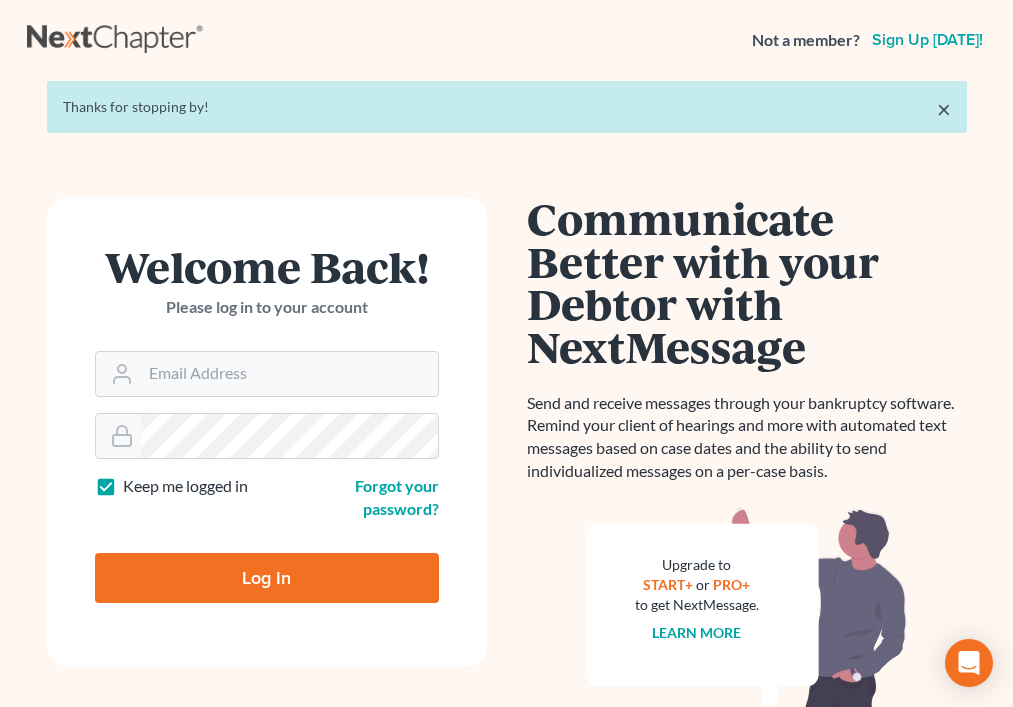 scroll, scrollTop: 0, scrollLeft: 0, axis: both 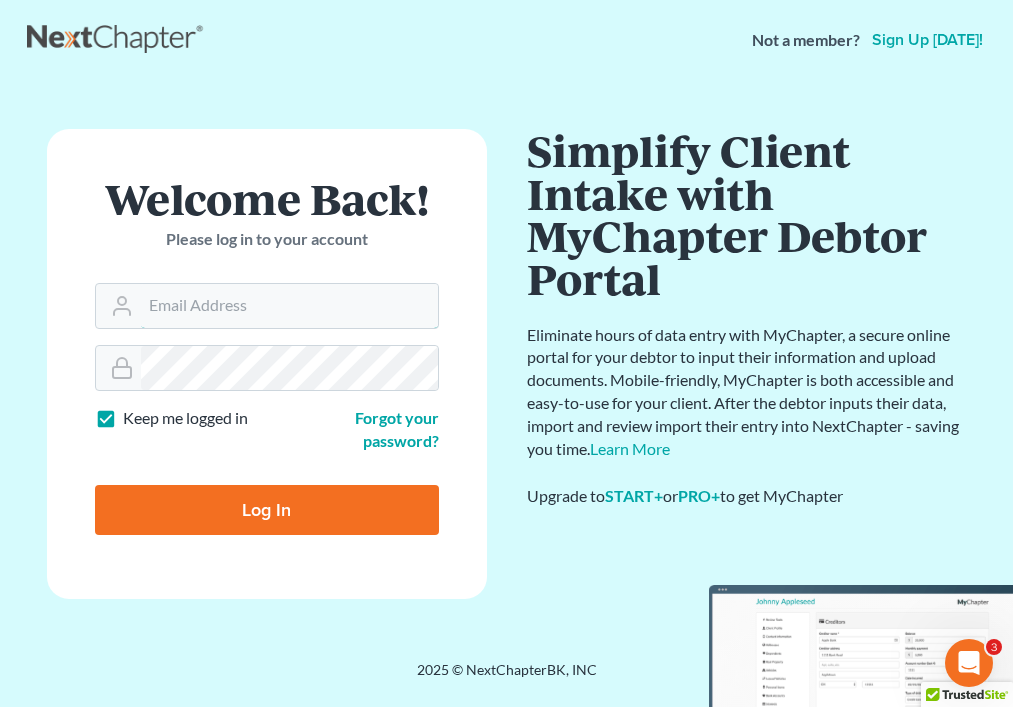 type on "[PERSON_NAME][EMAIL_ADDRESS][DOMAIN_NAME]" 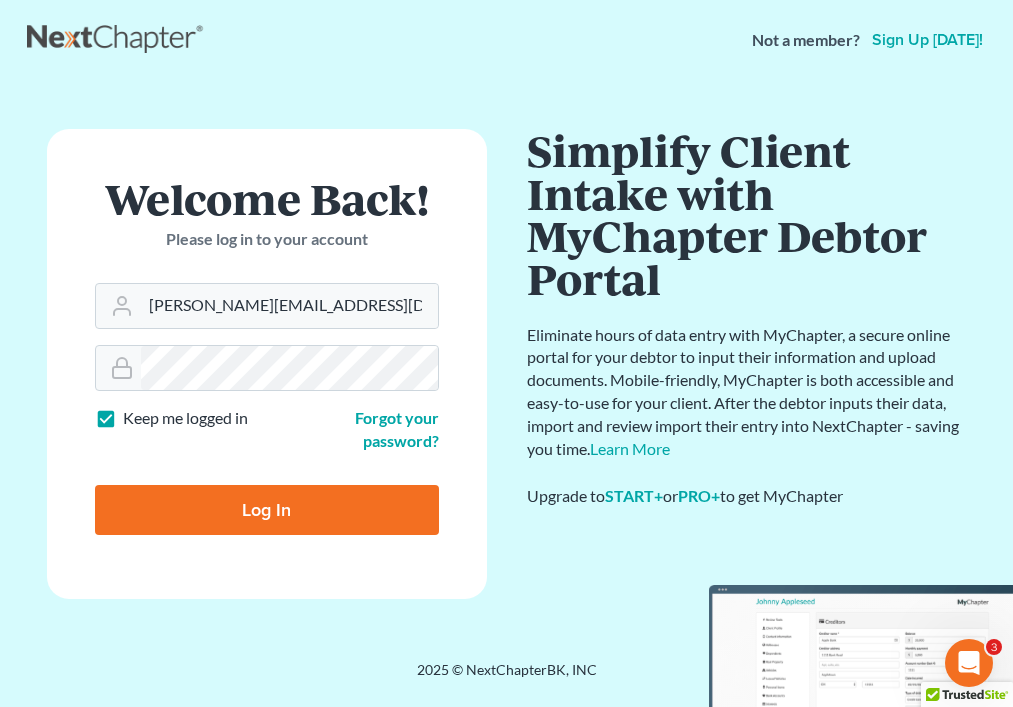click on "Log In" at bounding box center [267, 510] 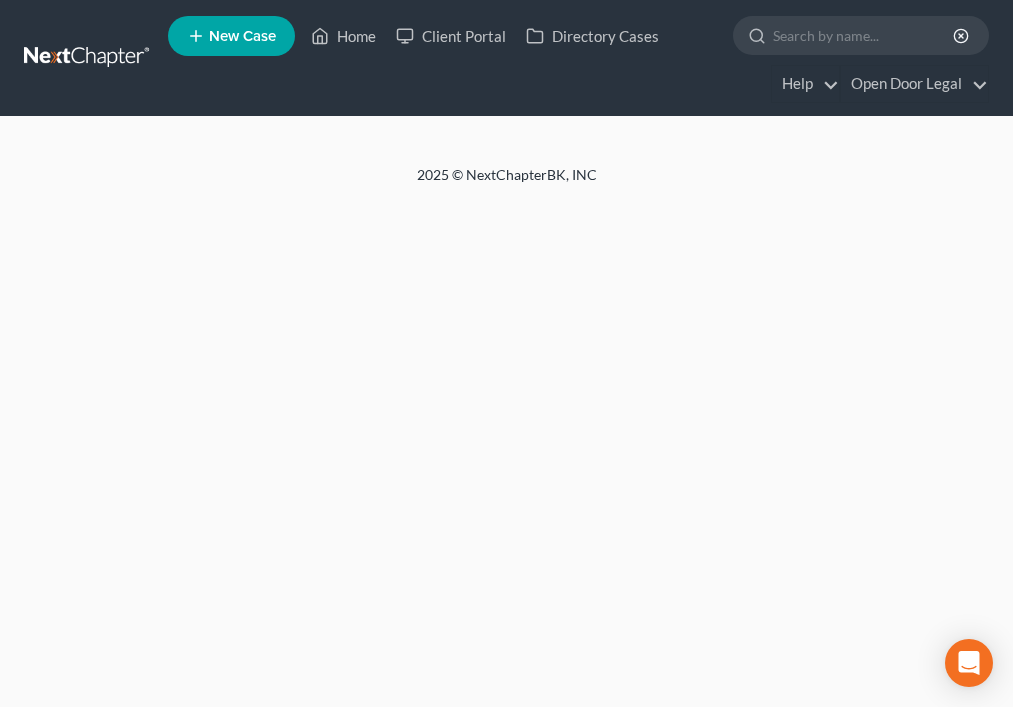 scroll, scrollTop: 0, scrollLeft: 0, axis: both 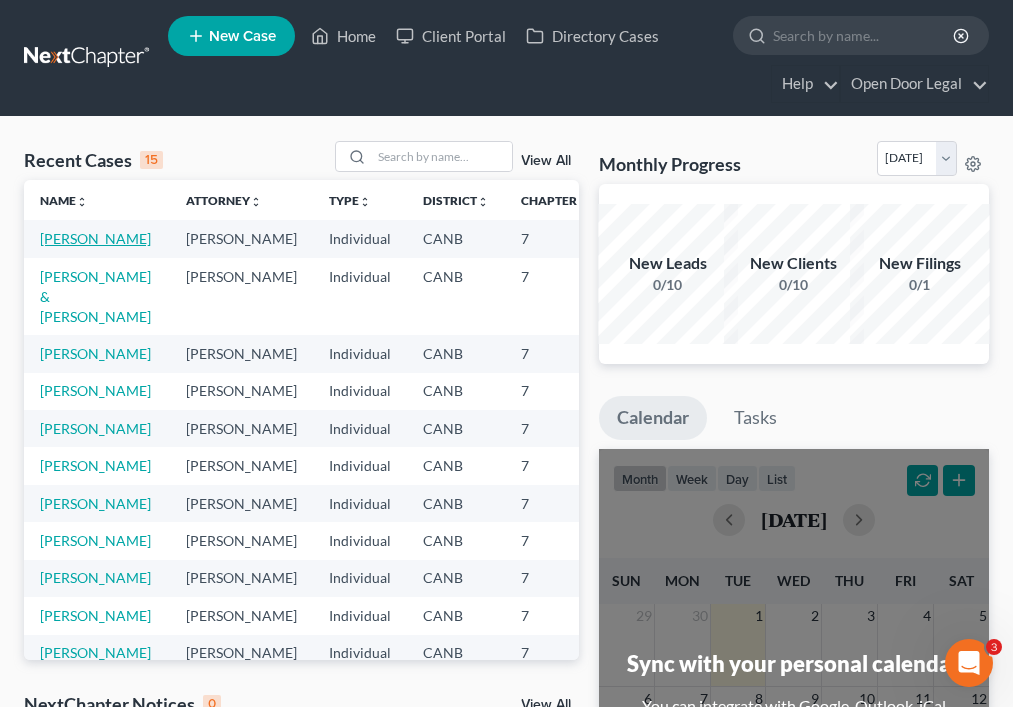 click on "[PERSON_NAME]" at bounding box center [95, 238] 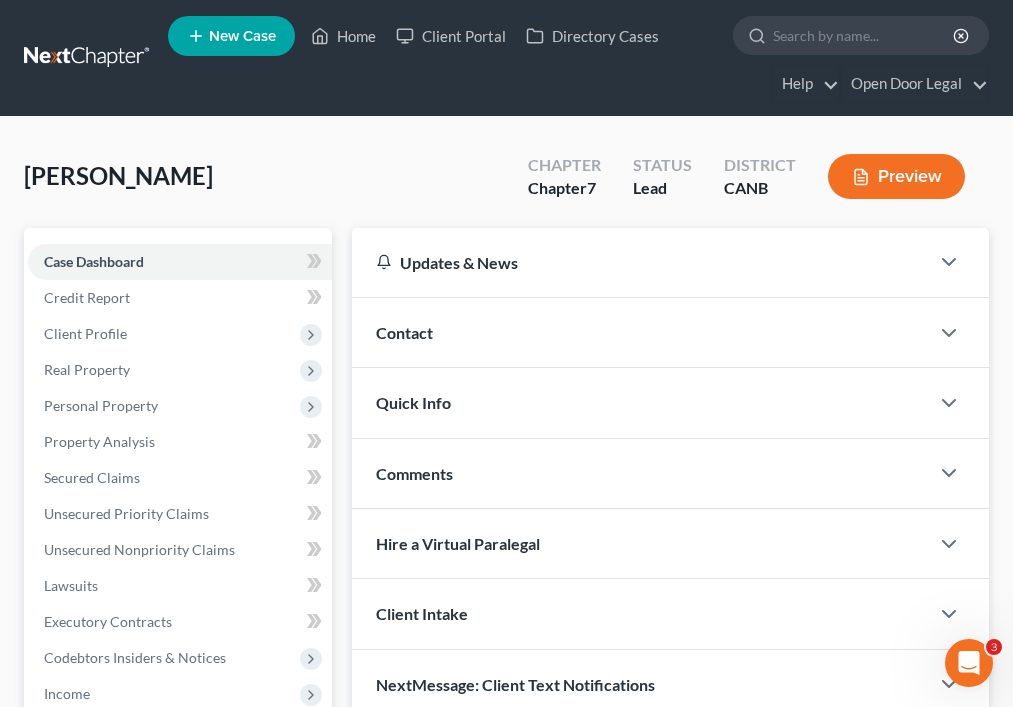 click on "Contact" at bounding box center (640, 332) 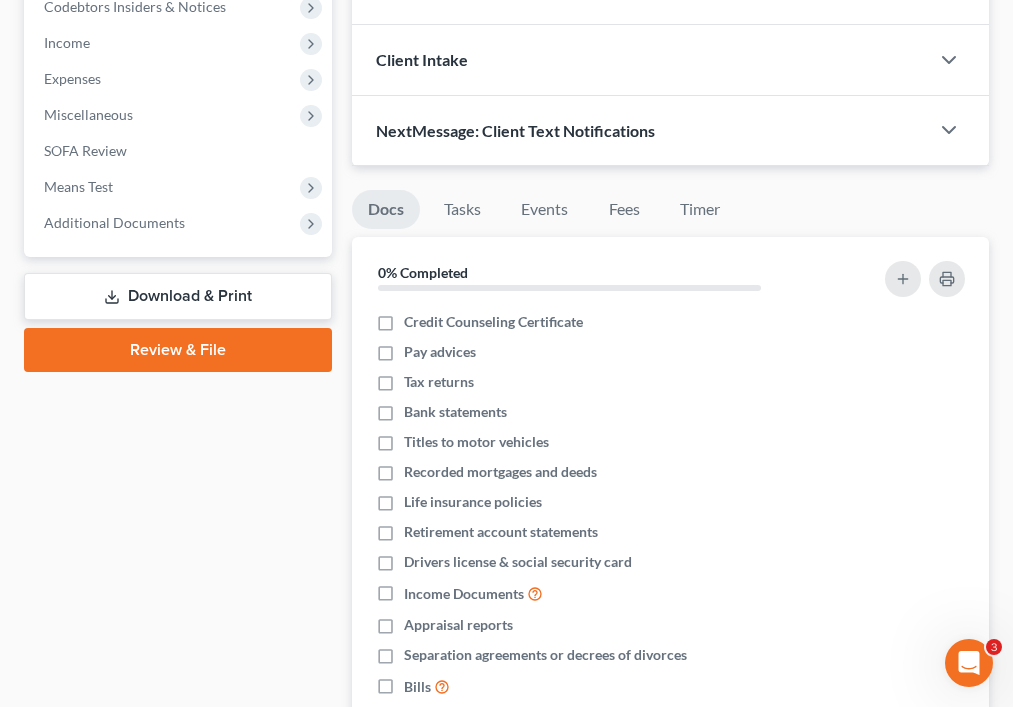 scroll, scrollTop: 664, scrollLeft: 0, axis: vertical 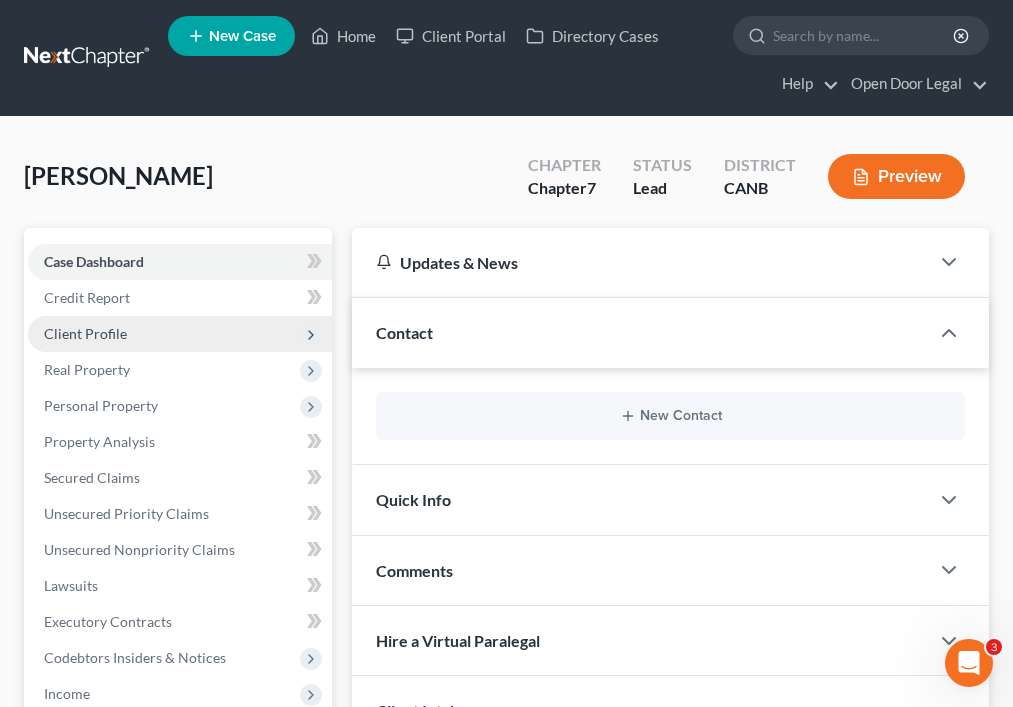 click on "Client Profile" at bounding box center (180, 334) 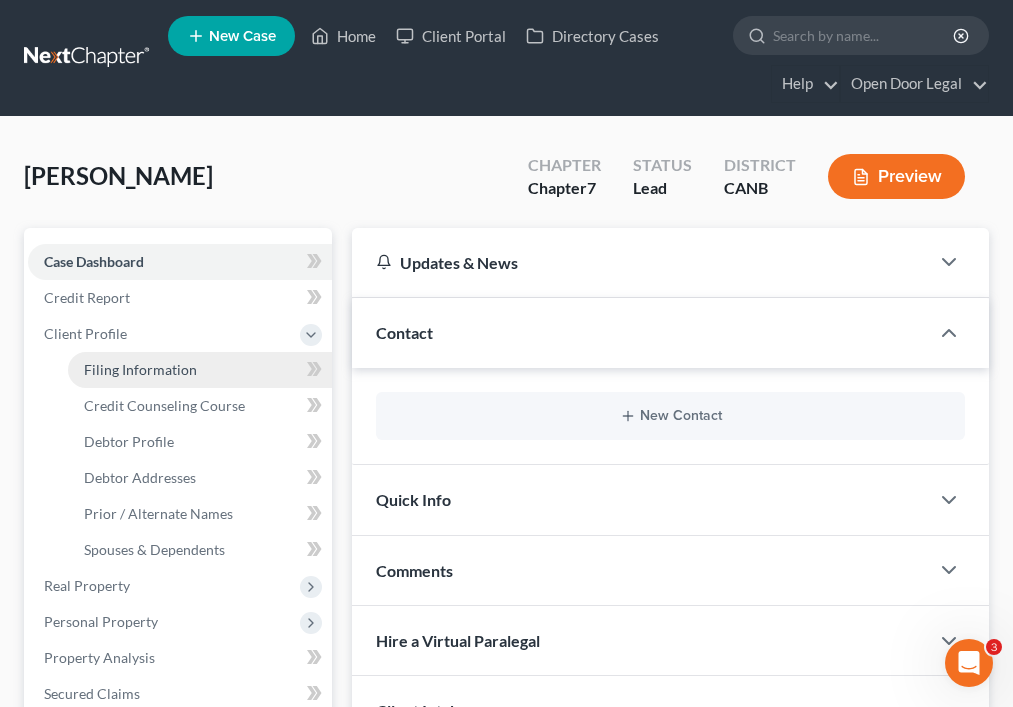 click on "Filing Information" at bounding box center [200, 370] 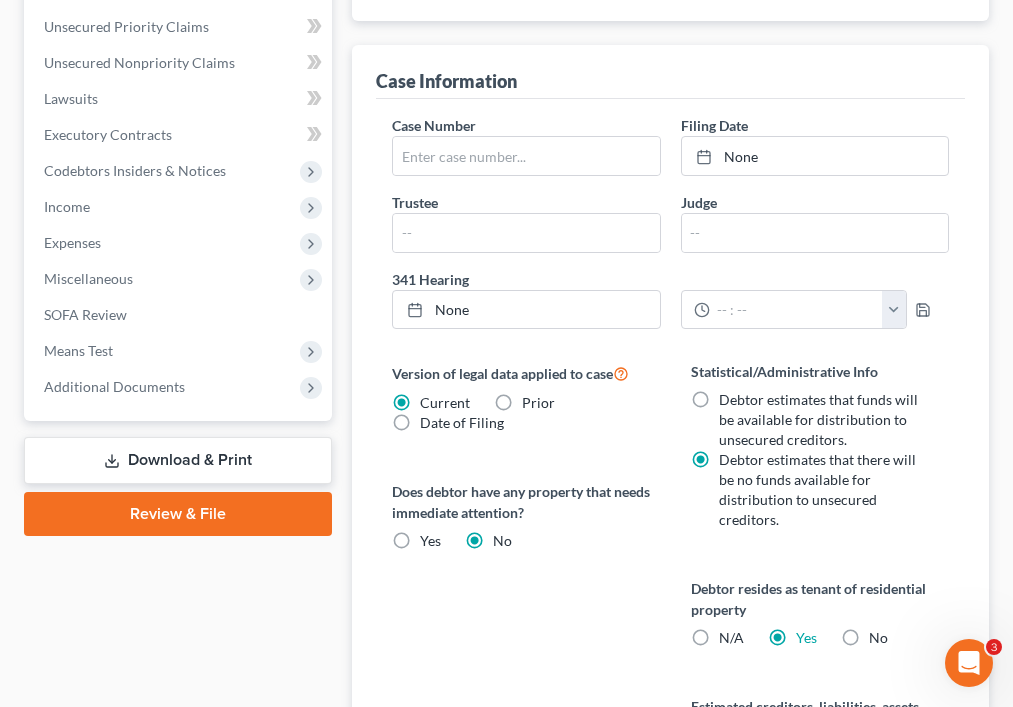 scroll, scrollTop: 696, scrollLeft: 0, axis: vertical 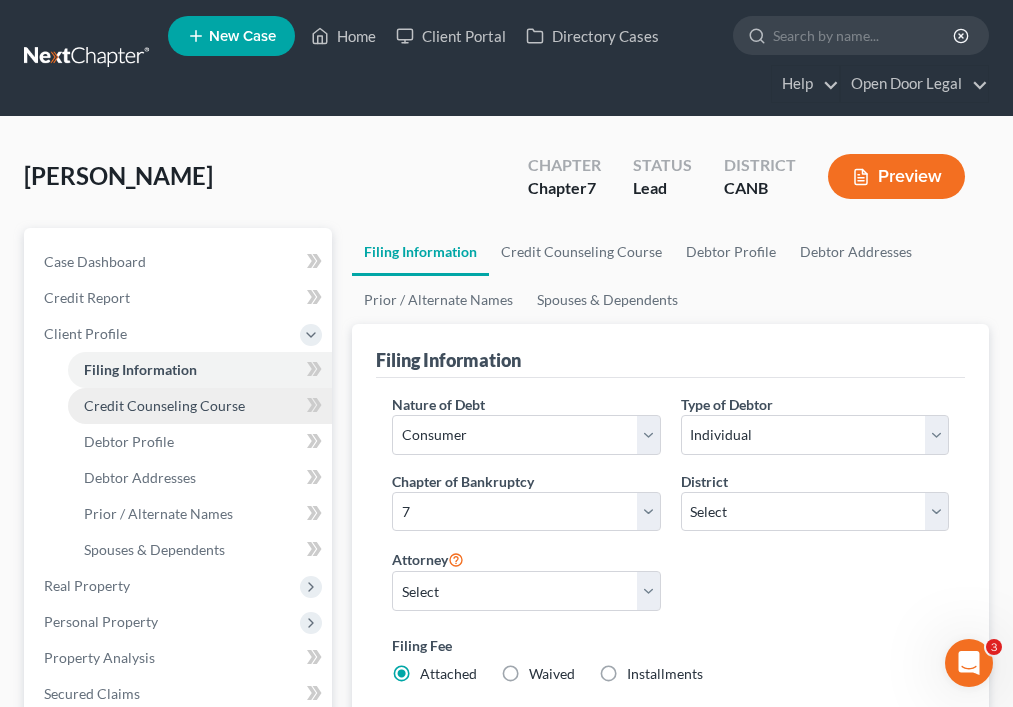 click on "Credit Counseling Course" at bounding box center [164, 405] 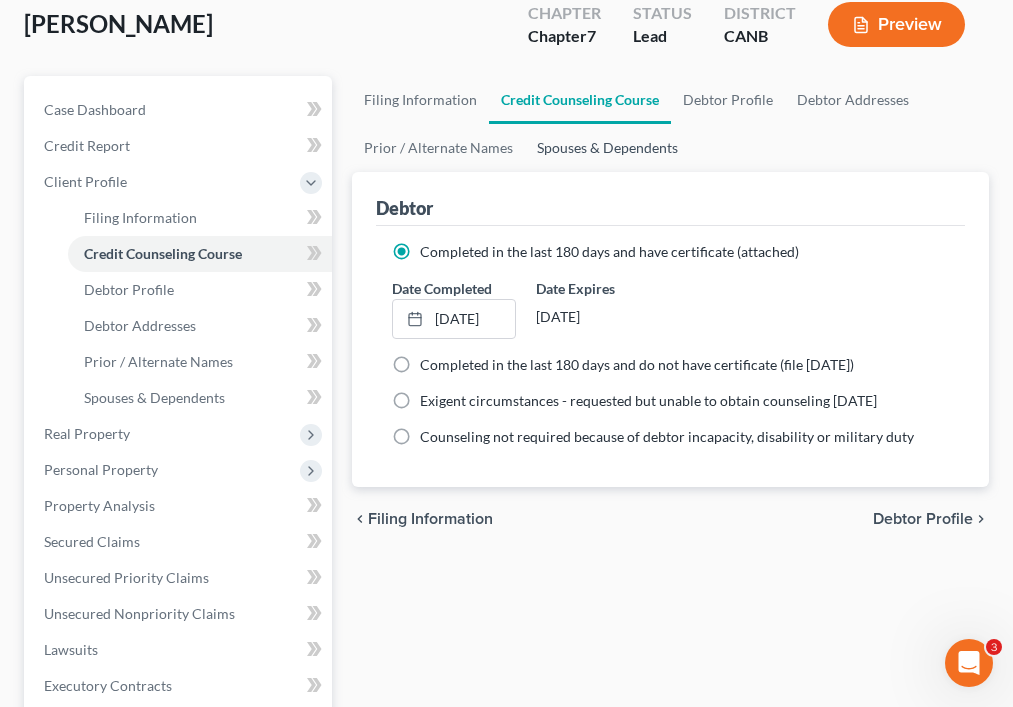 scroll, scrollTop: 153, scrollLeft: 0, axis: vertical 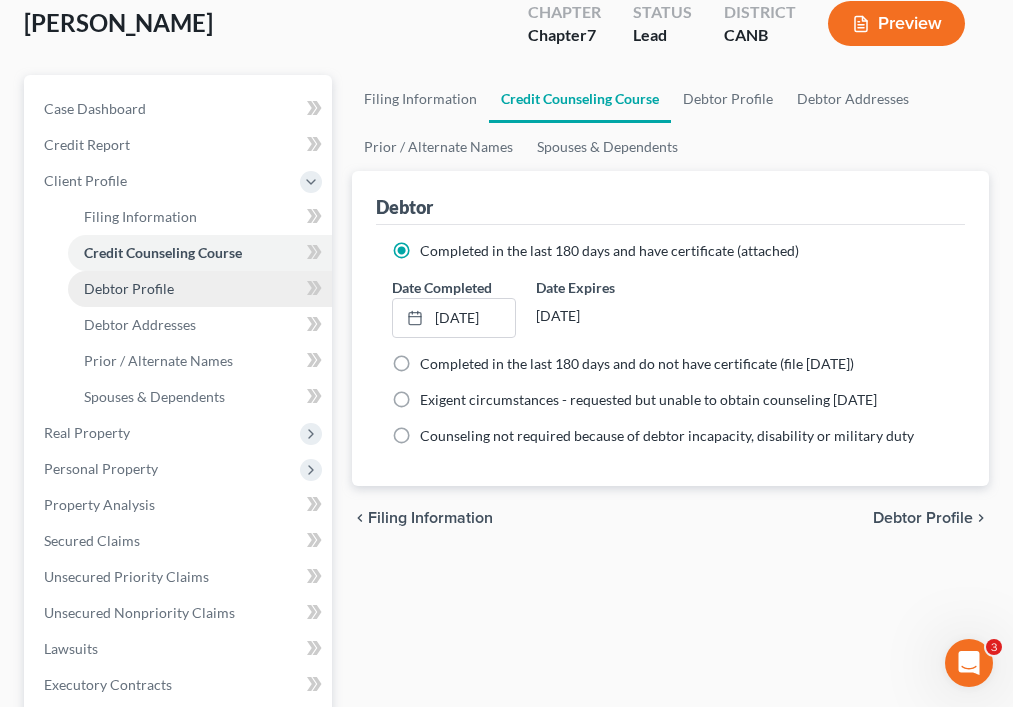 click on "Debtor Profile" at bounding box center [129, 288] 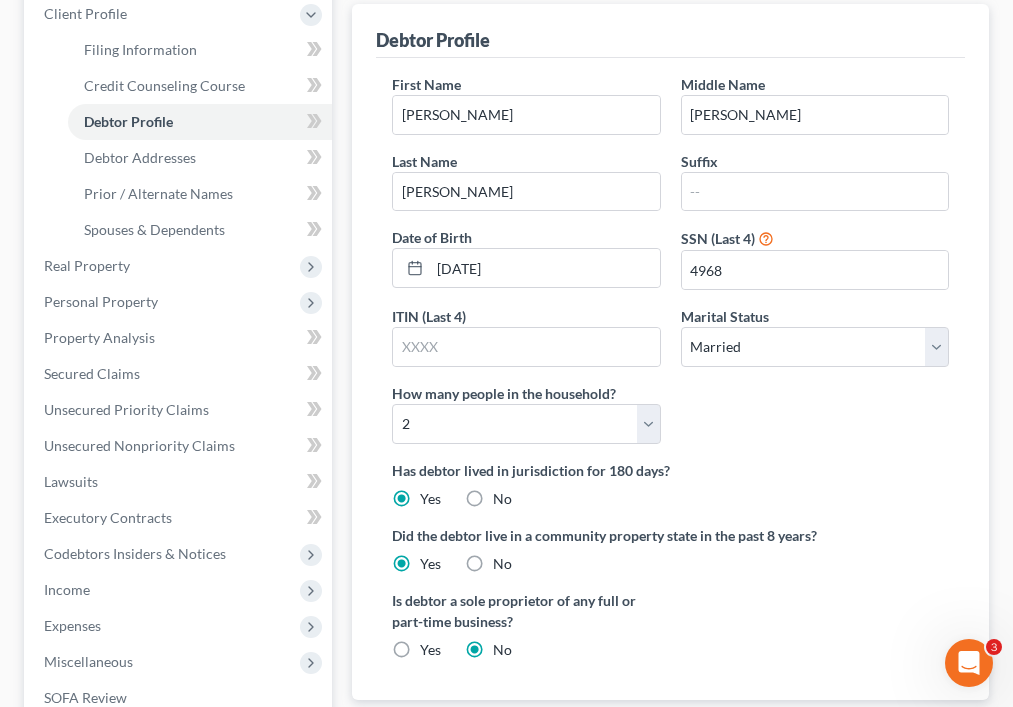 scroll, scrollTop: 341, scrollLeft: 0, axis: vertical 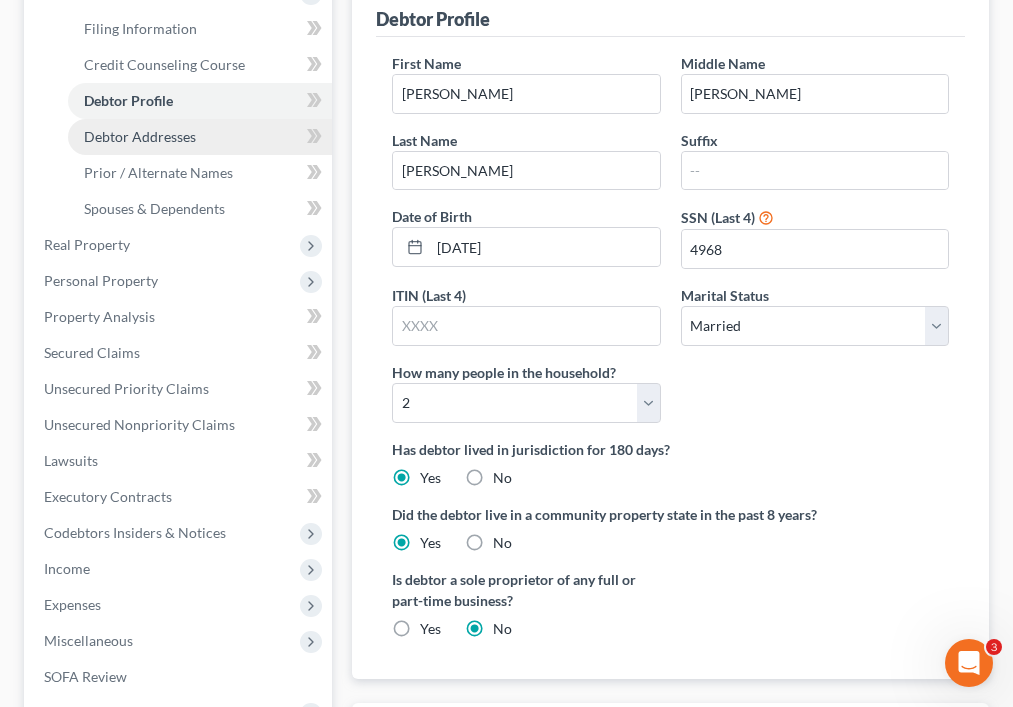 click on "Debtor Addresses" at bounding box center (200, 137) 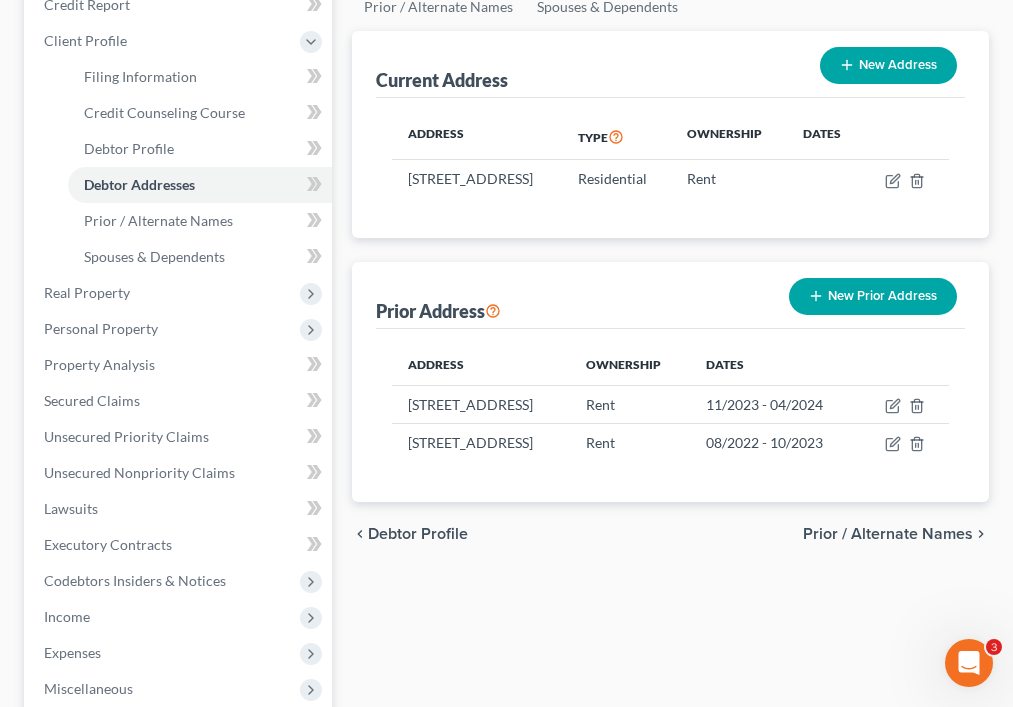 scroll, scrollTop: 296, scrollLeft: 0, axis: vertical 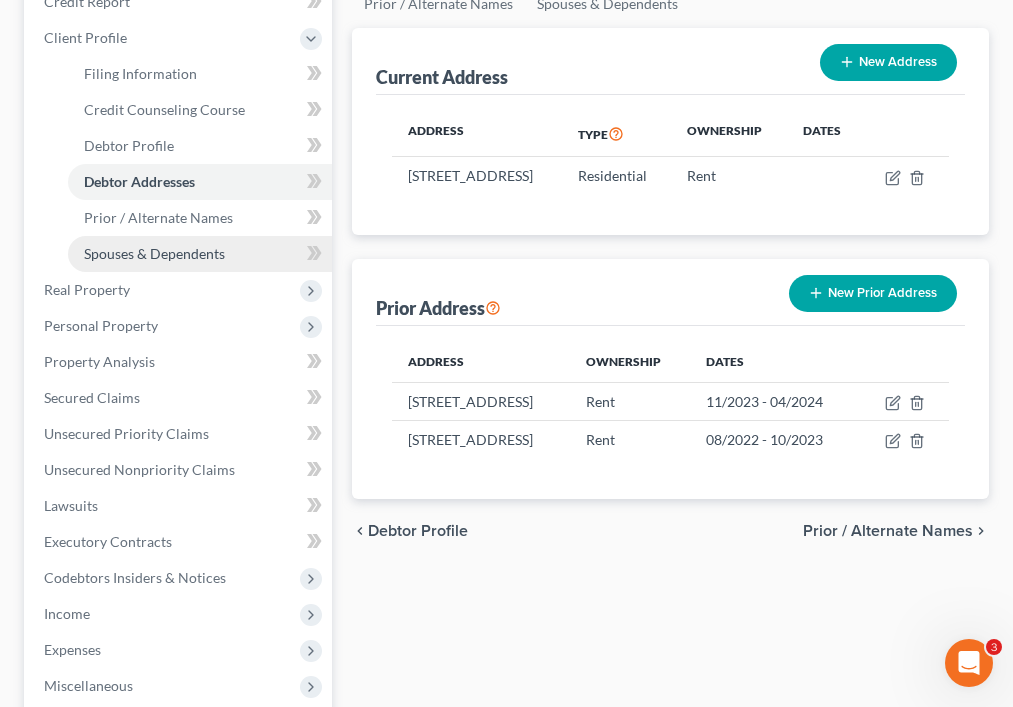 drag, startPoint x: 290, startPoint y: 258, endPoint x: 224, endPoint y: 223, distance: 74.70609 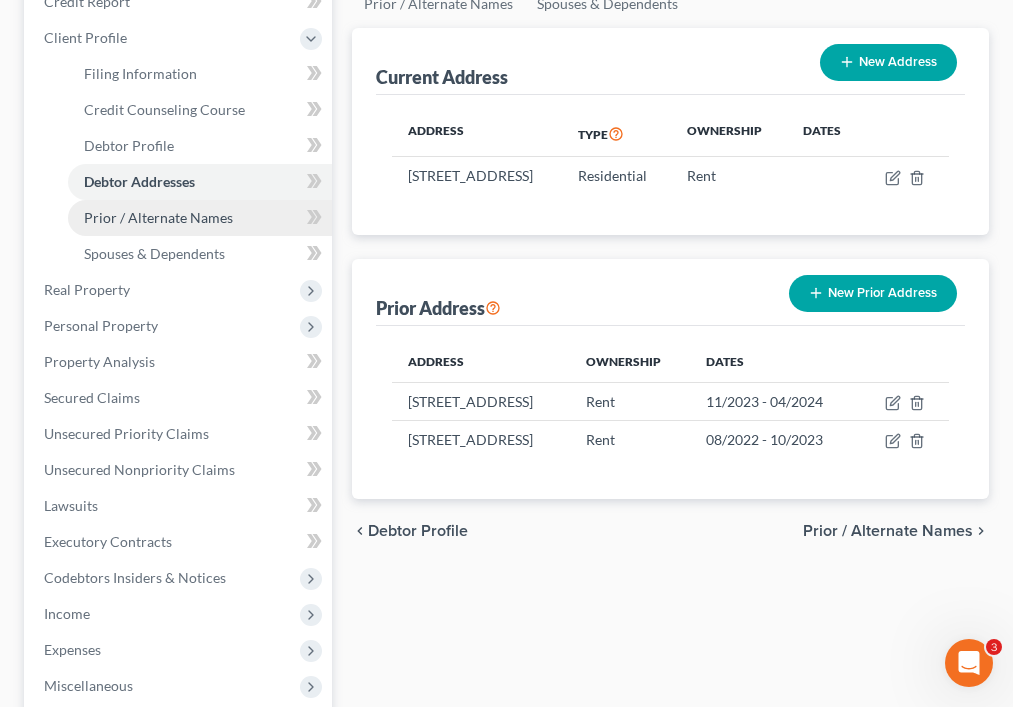 click on "Prior / Alternate Names" at bounding box center (158, 217) 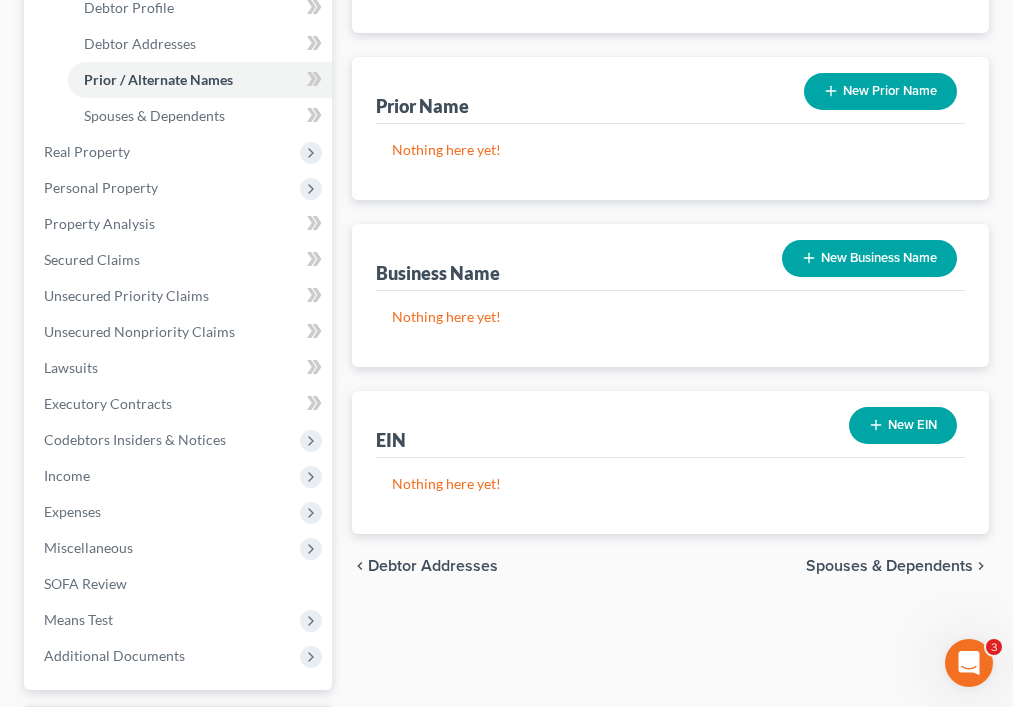 scroll, scrollTop: 431, scrollLeft: 0, axis: vertical 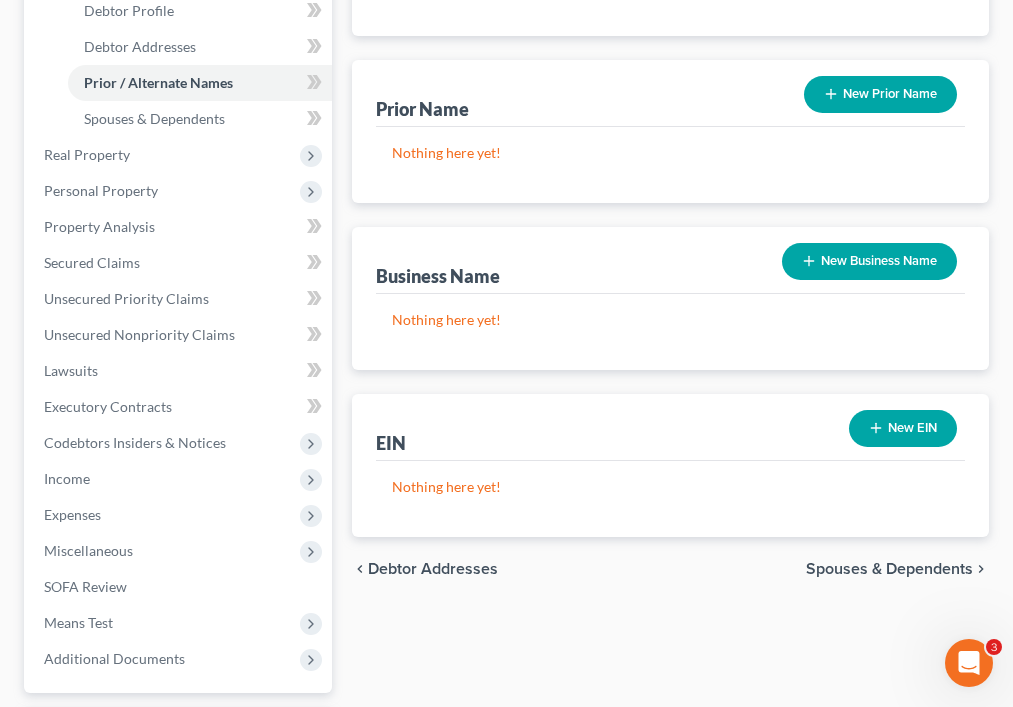 click on "New Business Name" at bounding box center (869, 261) 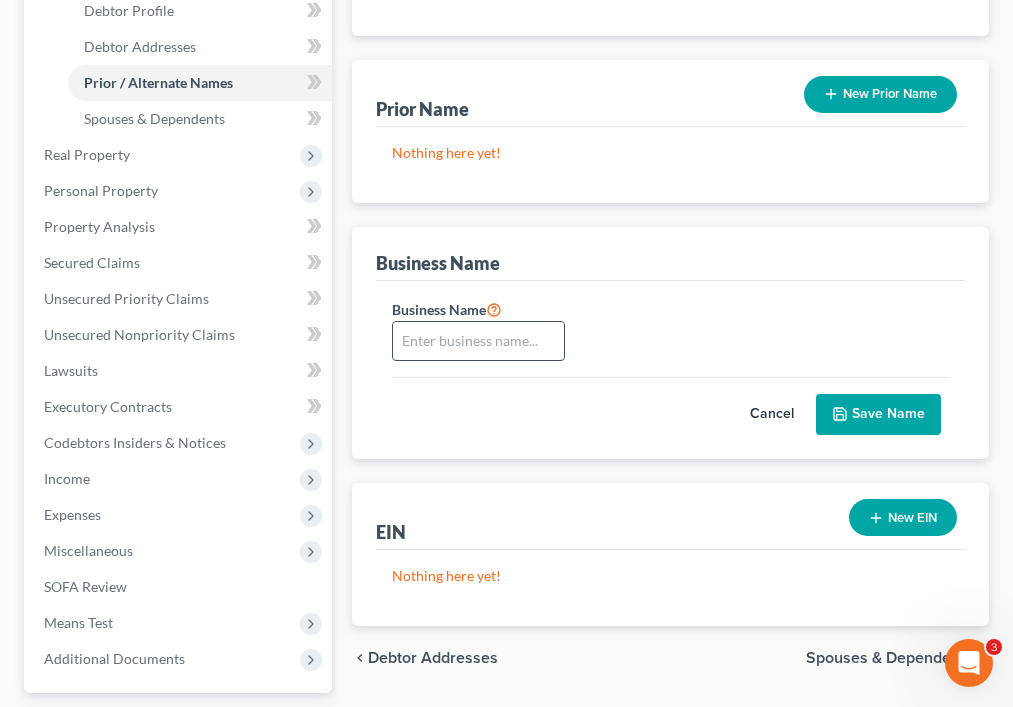 click at bounding box center [478, 341] 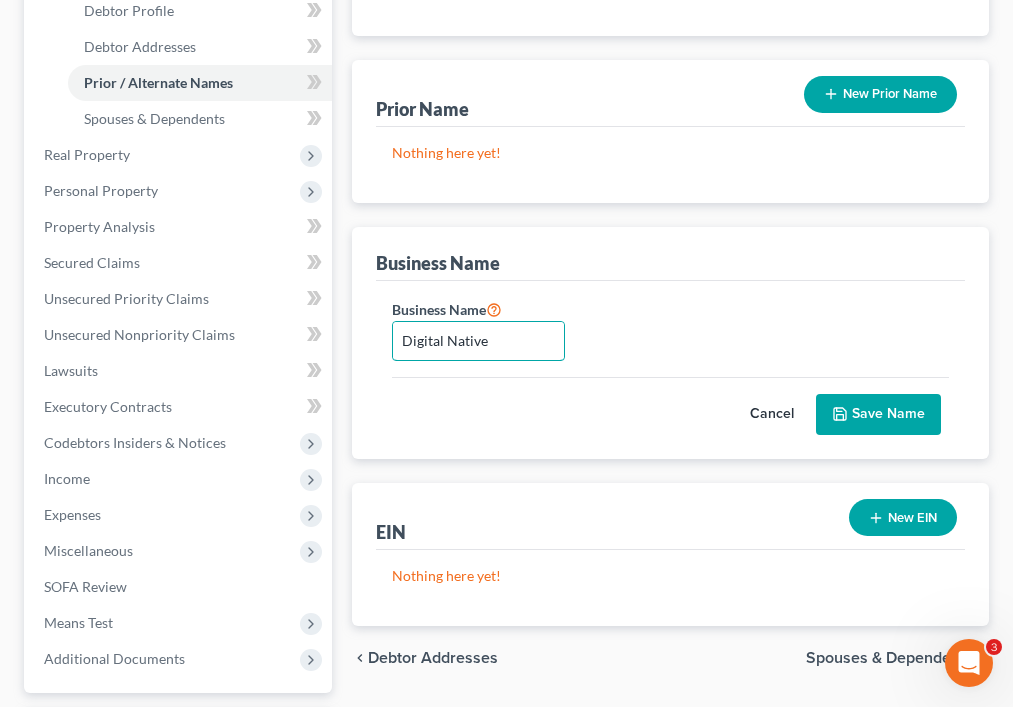 type on "Digital Native" 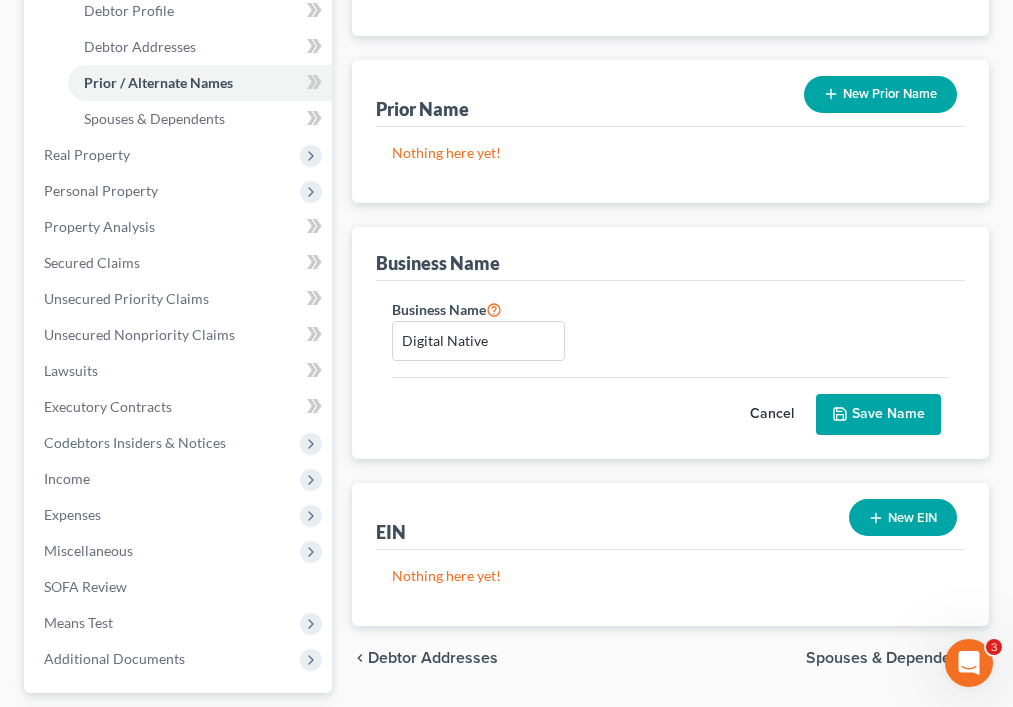 click on "Save Name" at bounding box center (878, 415) 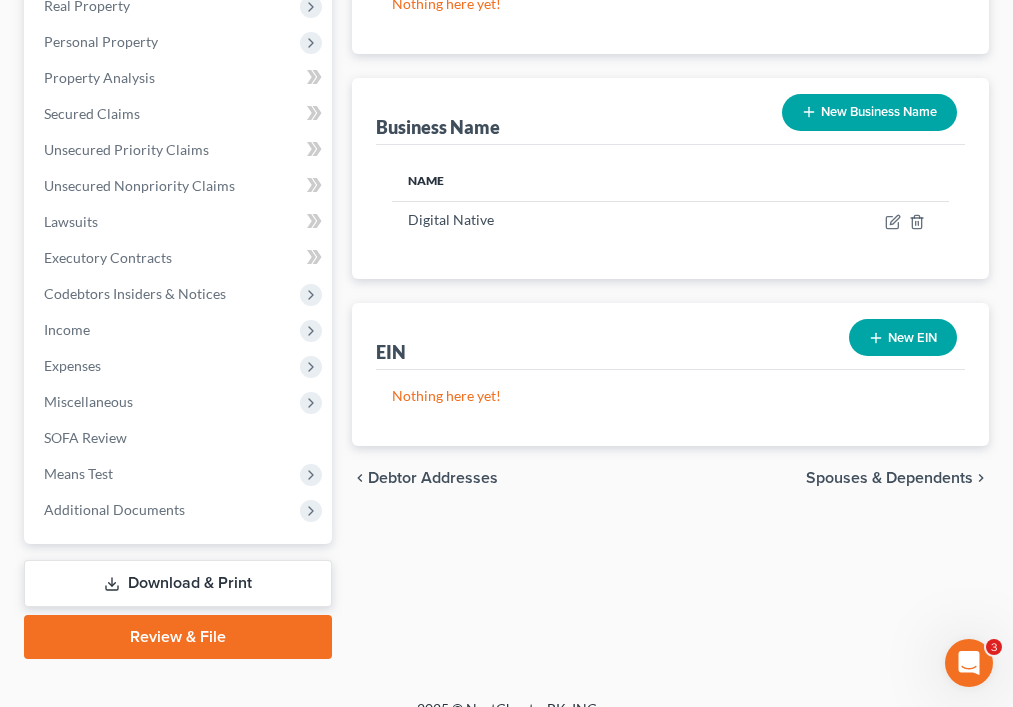 scroll, scrollTop: 606, scrollLeft: 0, axis: vertical 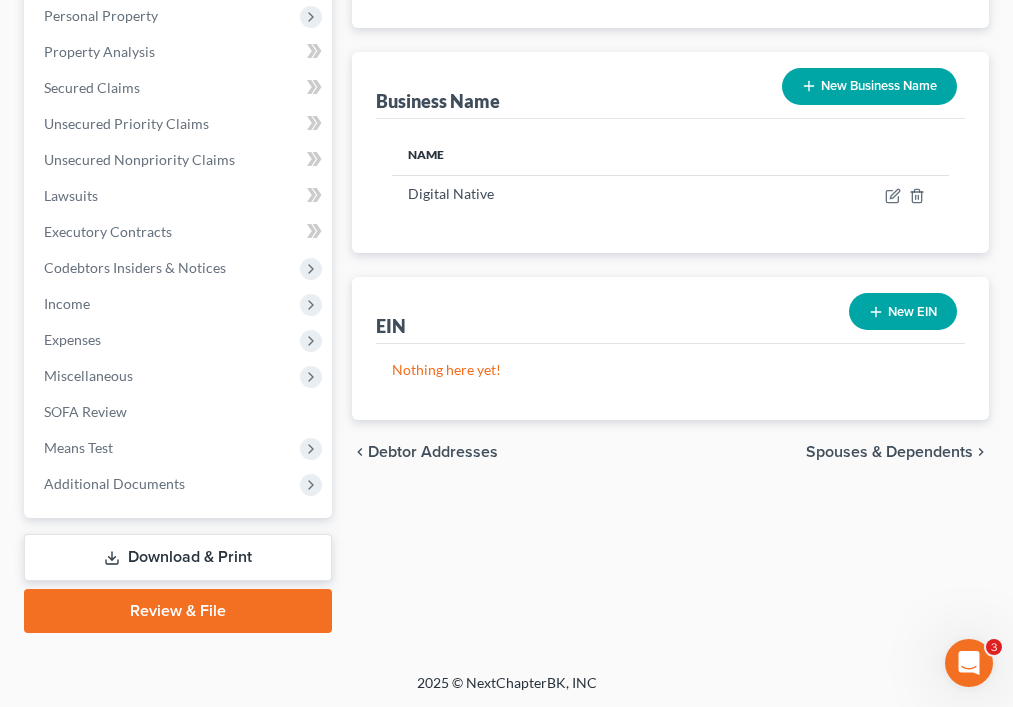 click 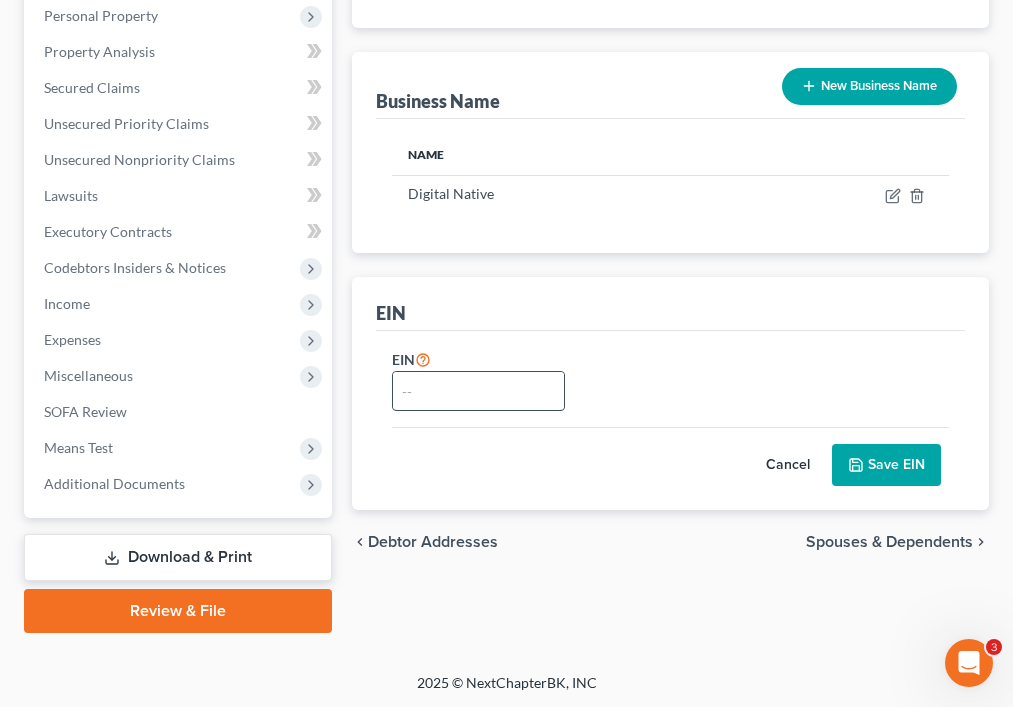 click at bounding box center (478, 391) 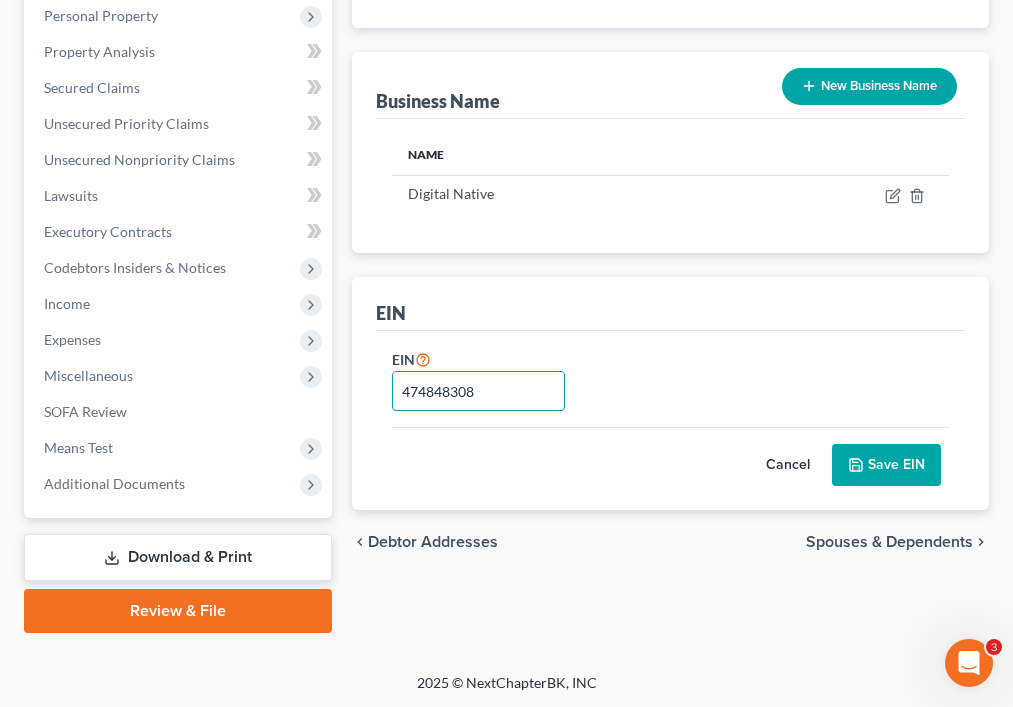 type on "474848308" 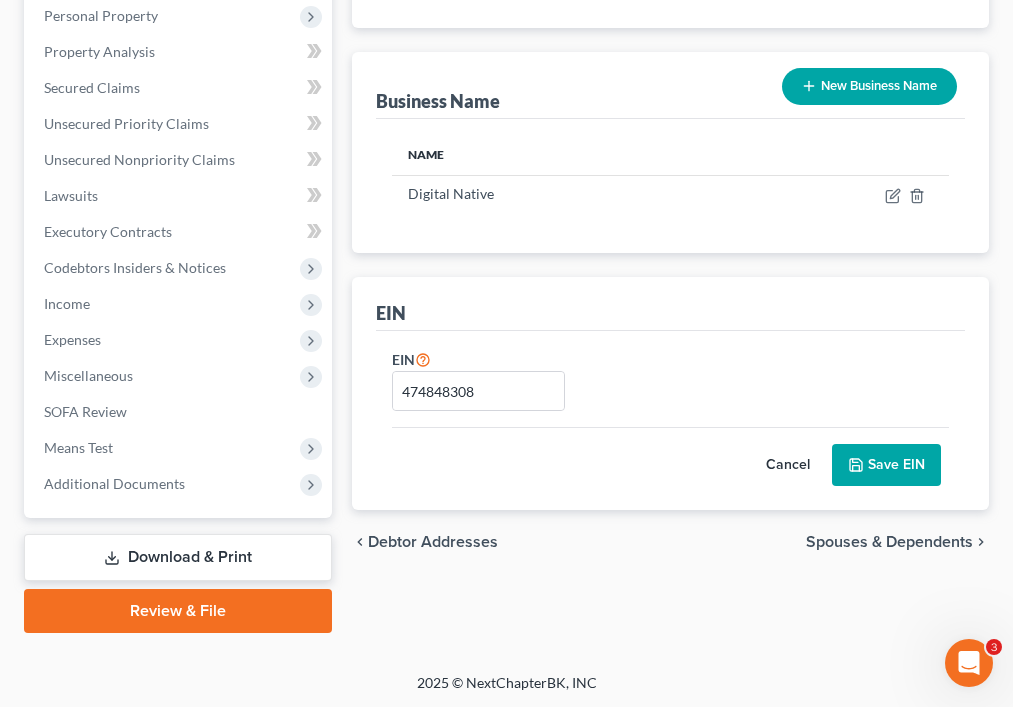 click on "Filing Information
Credit Counseling Course
Debtor Profile
Debtor Addresses
Prior / Alternate Names
Spouses & Dependents
Alternate Name New Name
Nothing here yet!
Prior Name New Prior Name Nothing here yet! Business Name New Business Name Name Digital Native EIN EIN  [US_EMPLOYER_IDENTIFICATION_NUMBER] Cancel Save EIN
chevron_left
Debtor Addresses
Spouses & Dependents
chevron_right" at bounding box center (670, 127) 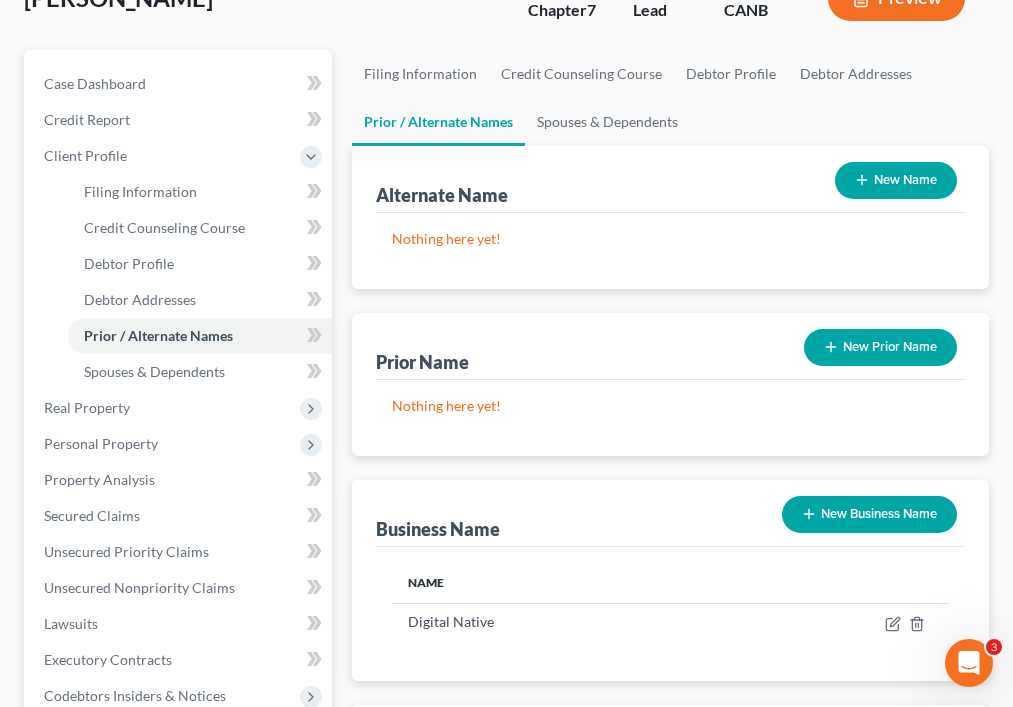 scroll, scrollTop: 185, scrollLeft: 0, axis: vertical 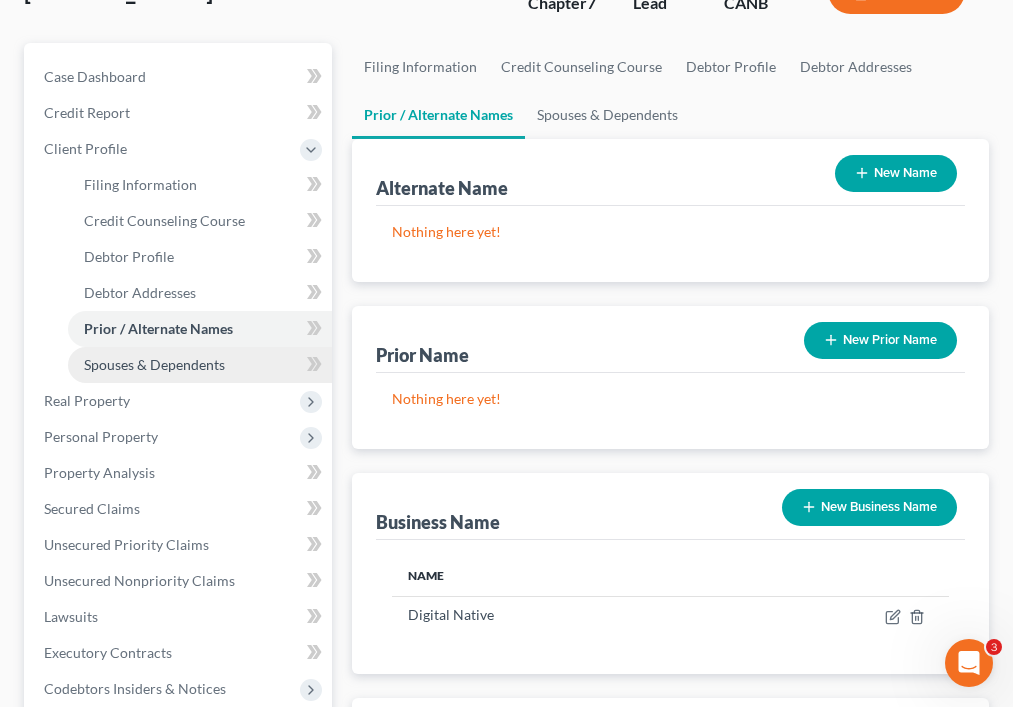 click on "Spouses & Dependents" at bounding box center (154, 364) 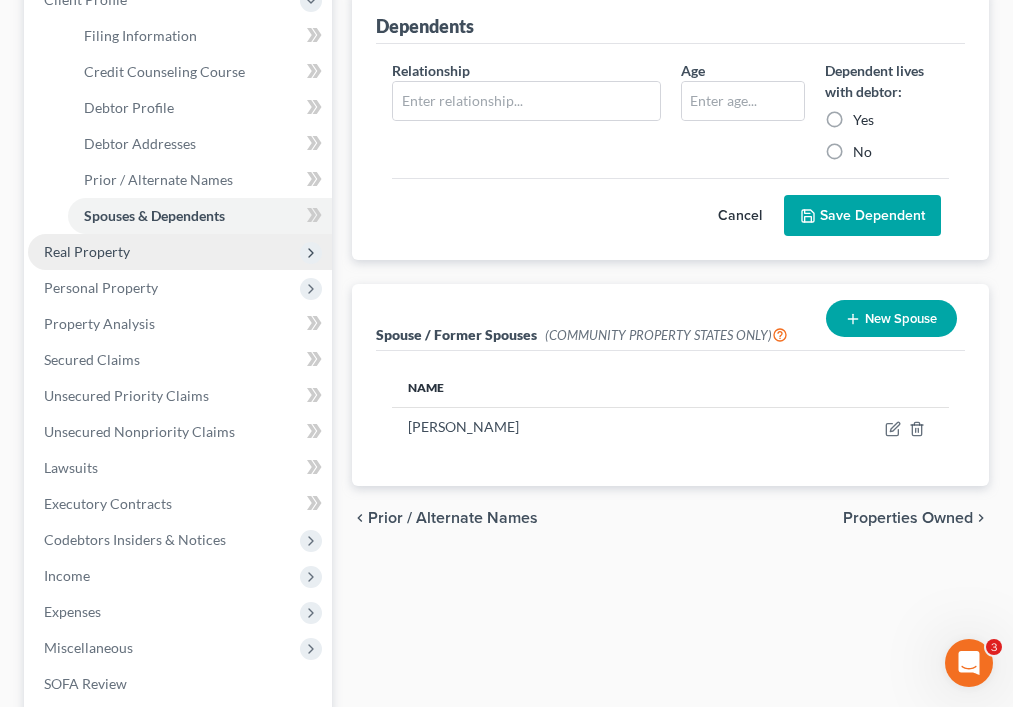 scroll, scrollTop: 327, scrollLeft: 0, axis: vertical 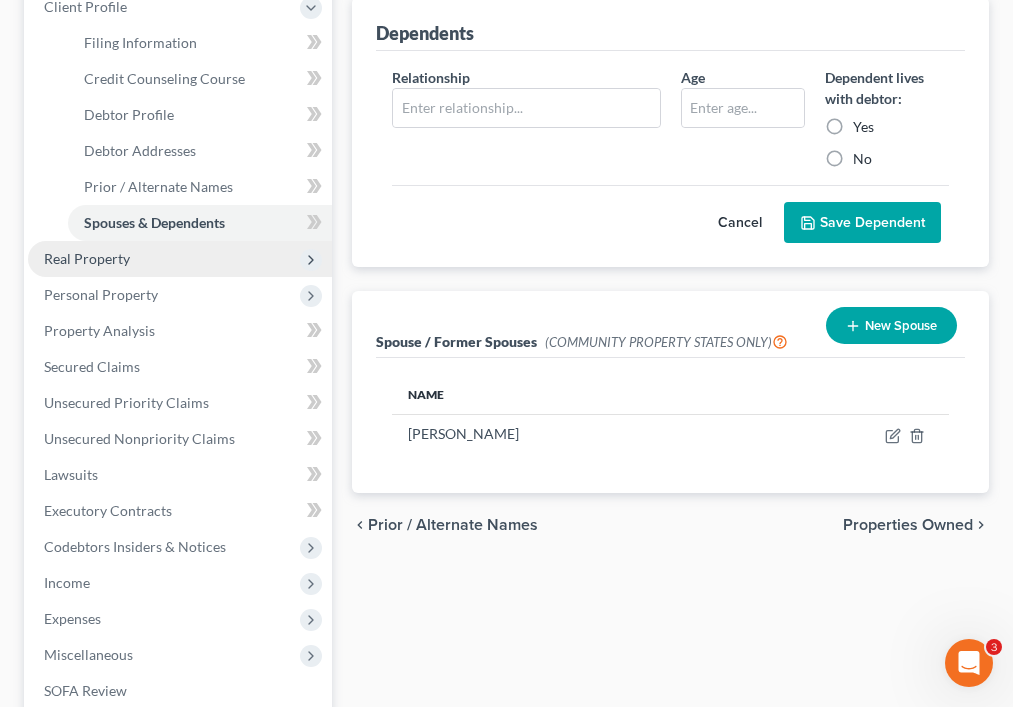 click on "Real Property" at bounding box center (180, 259) 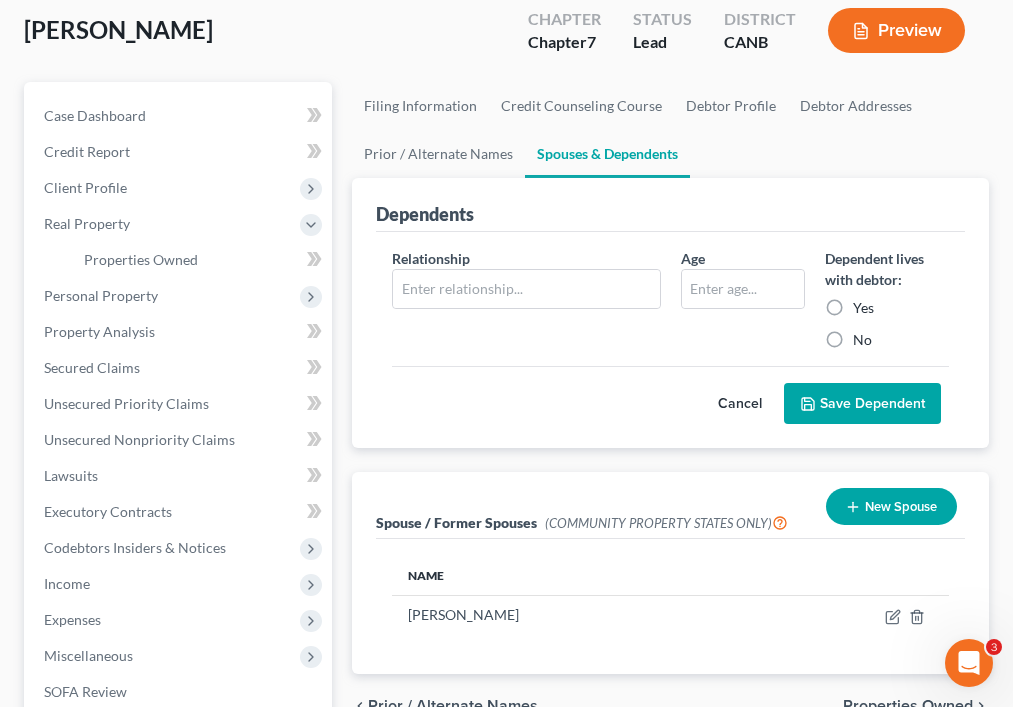 scroll, scrollTop: 125, scrollLeft: 0, axis: vertical 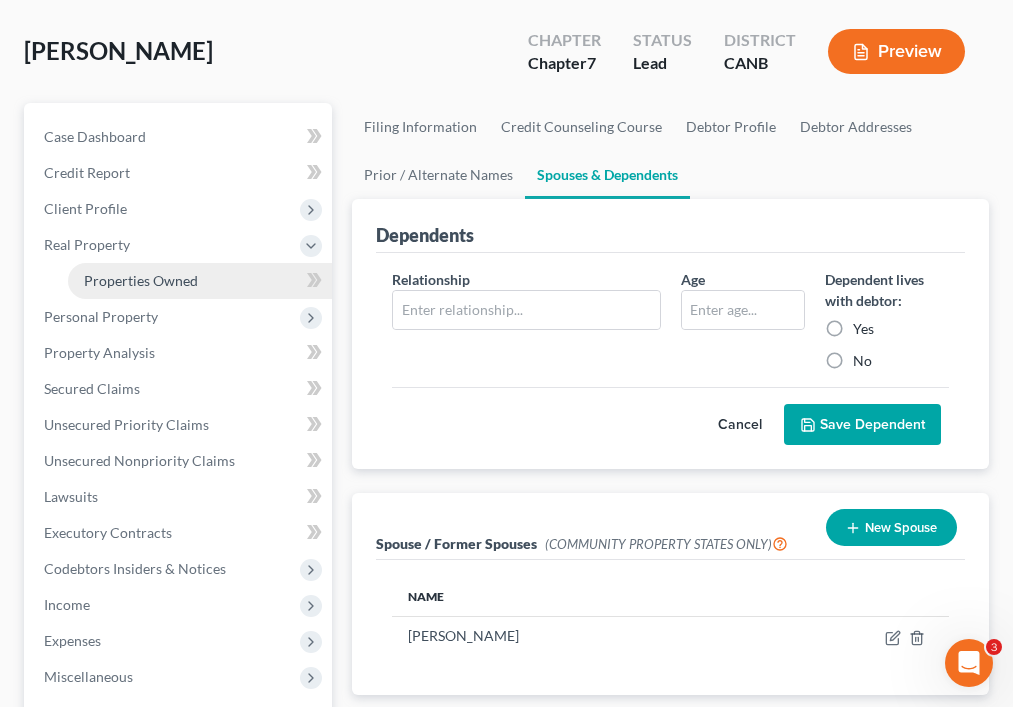 click on "Properties Owned" at bounding box center (200, 281) 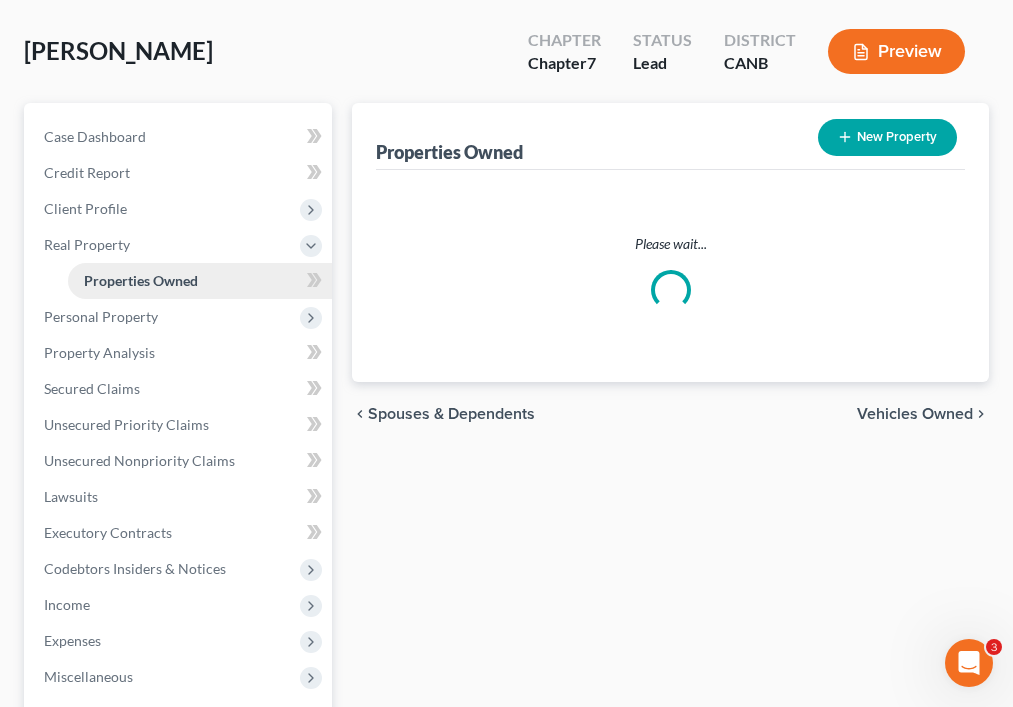 scroll, scrollTop: 0, scrollLeft: 0, axis: both 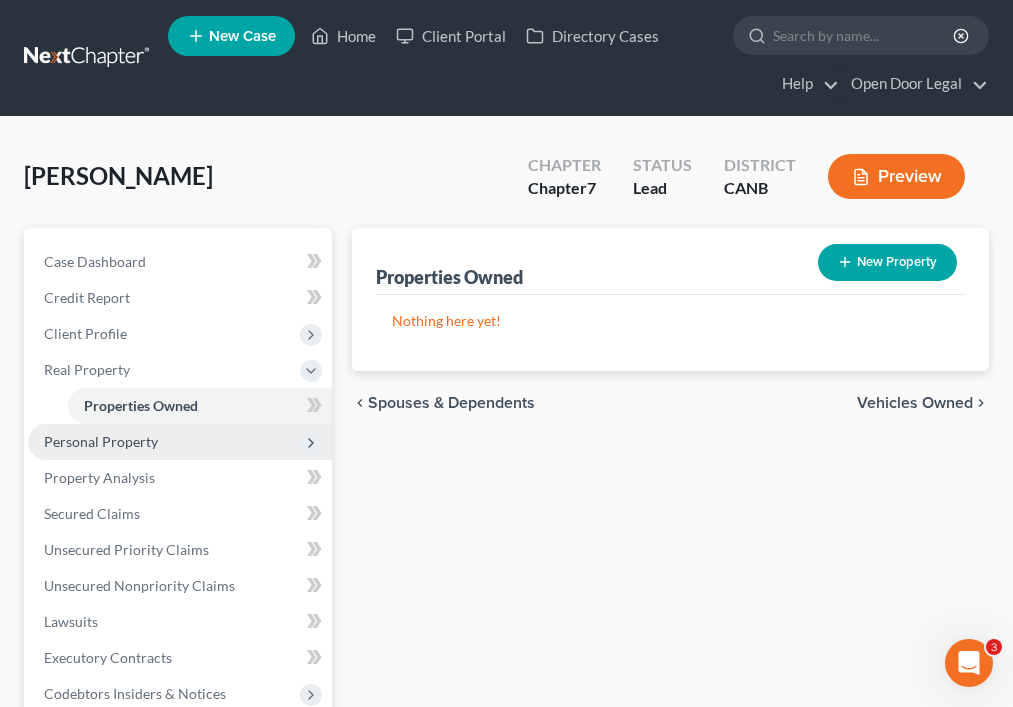 click on "Personal Property" at bounding box center [180, 442] 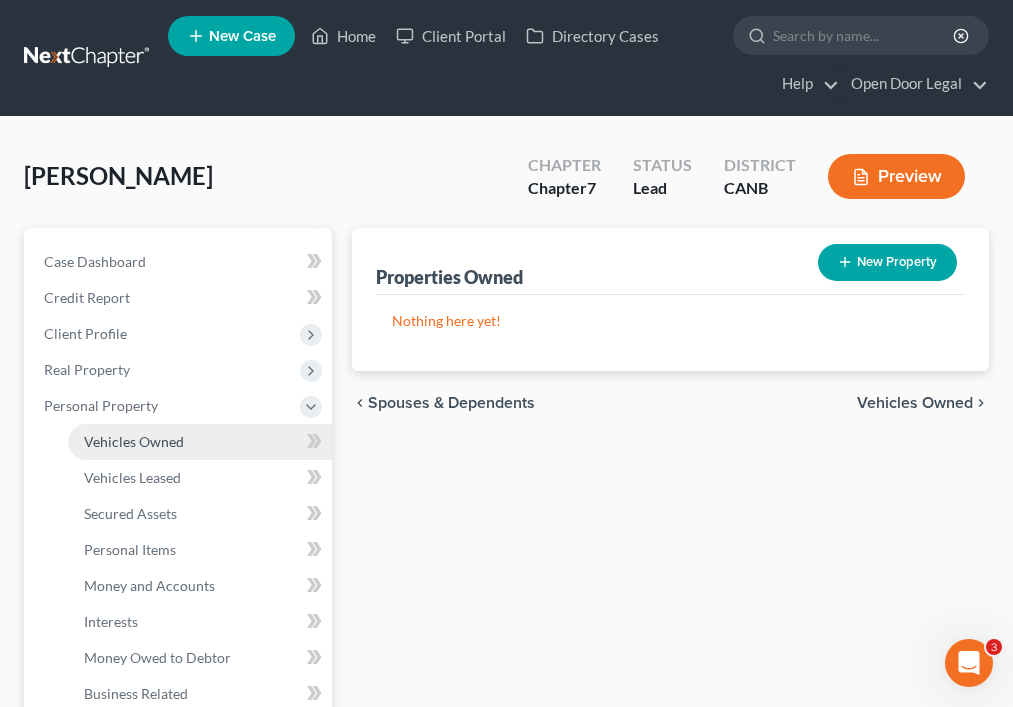 click on "Vehicles Owned" at bounding box center (200, 442) 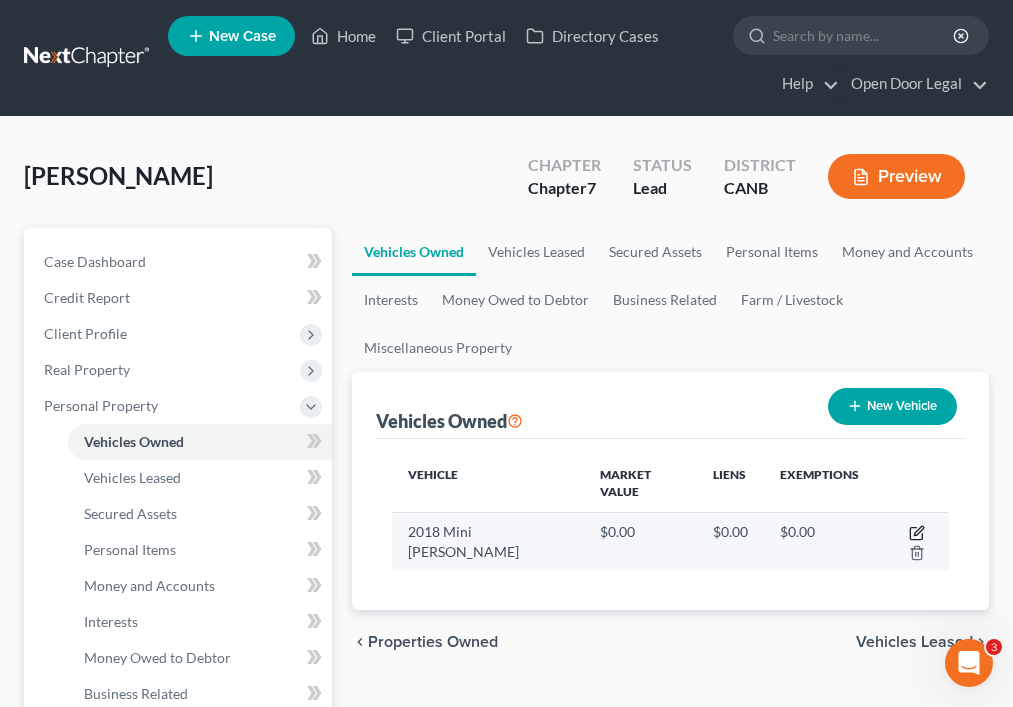 click 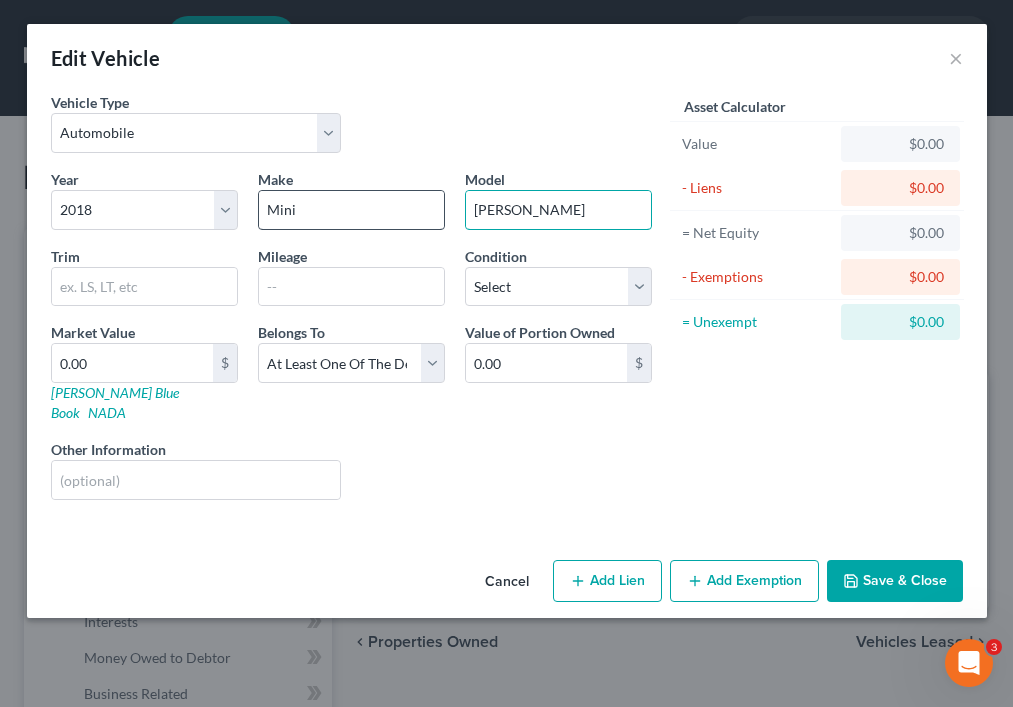 drag, startPoint x: 538, startPoint y: 217, endPoint x: 374, endPoint y: 216, distance: 164.00305 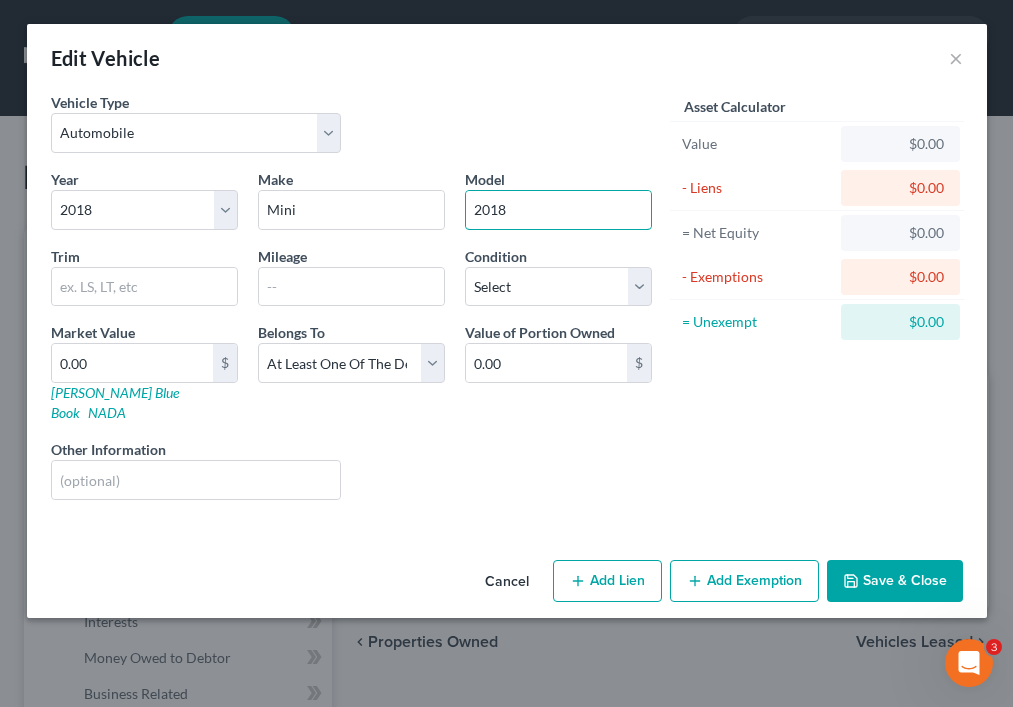 type on "2018" 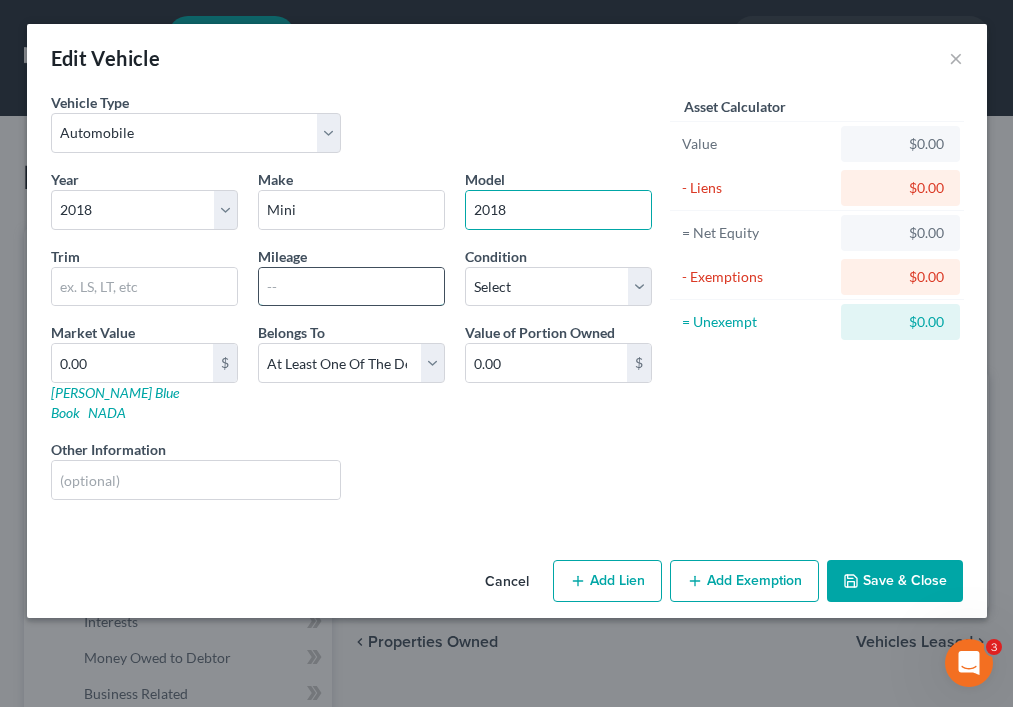 click at bounding box center (351, 287) 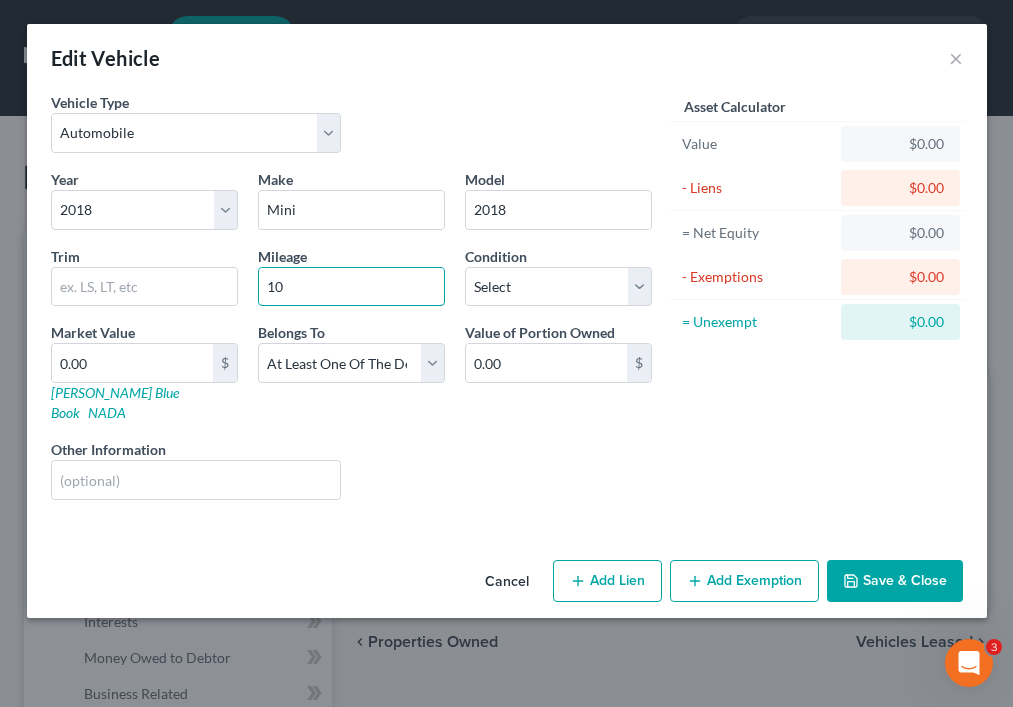 type on "10" 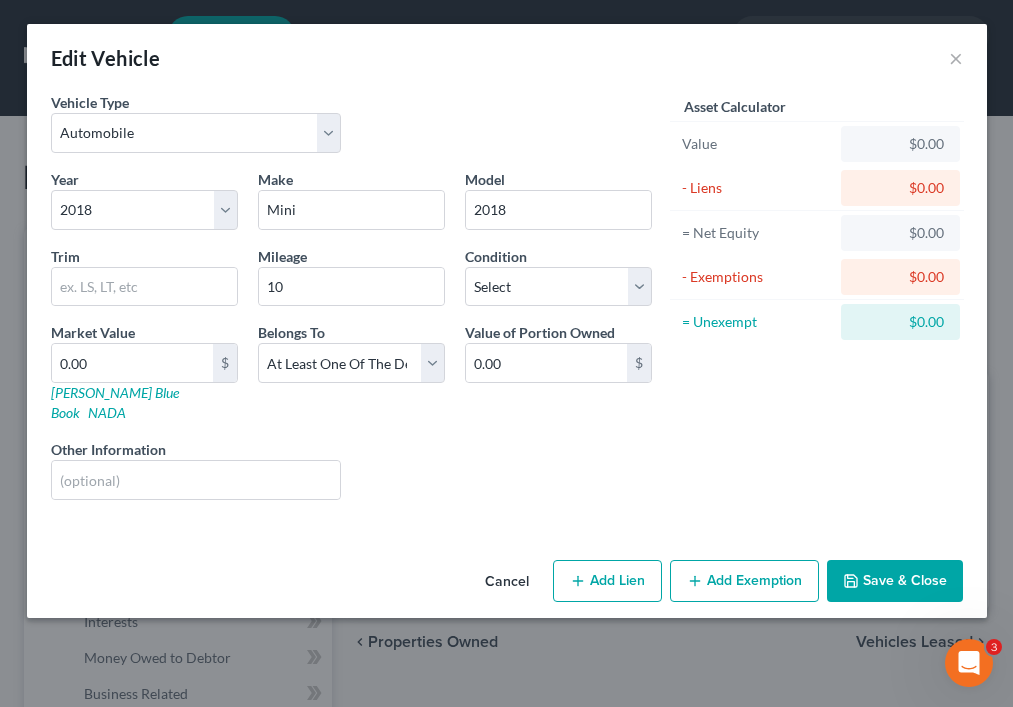 click on "Save & Close" at bounding box center (895, 581) 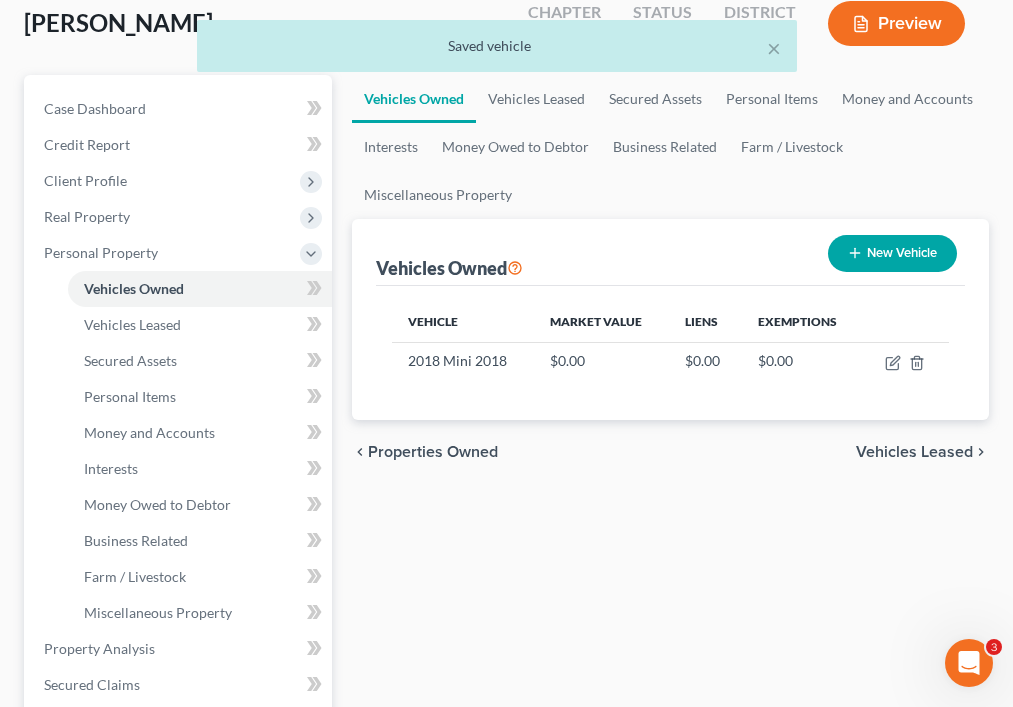 scroll, scrollTop: 156, scrollLeft: 0, axis: vertical 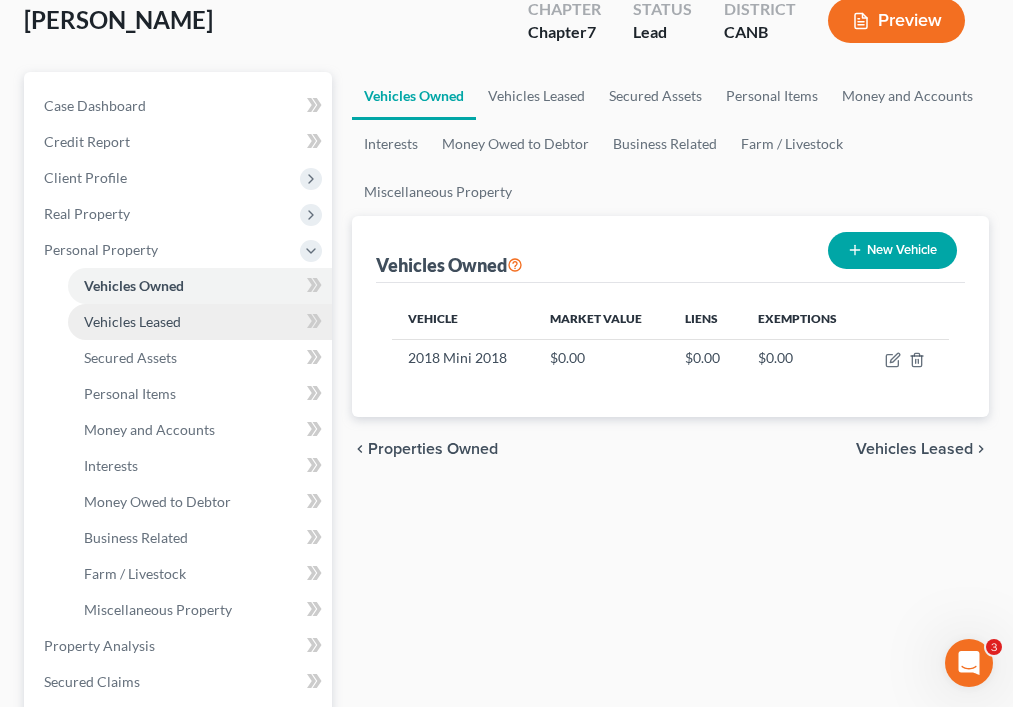 click on "Vehicles Leased" at bounding box center [132, 321] 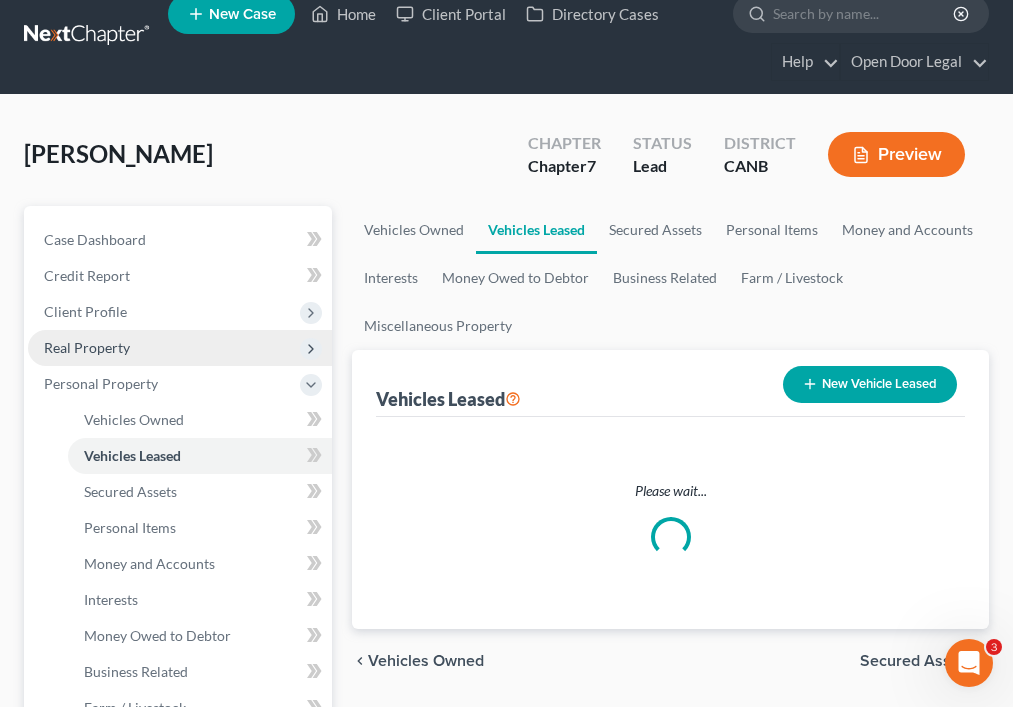 scroll, scrollTop: 0, scrollLeft: 0, axis: both 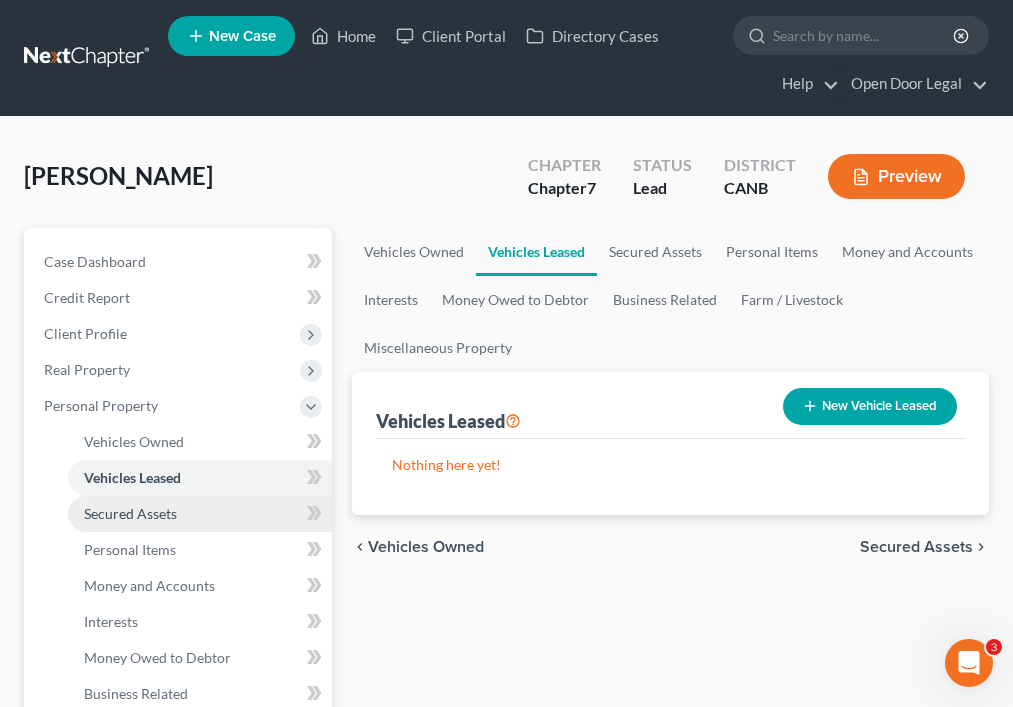 click on "Secured Assets" at bounding box center [200, 514] 